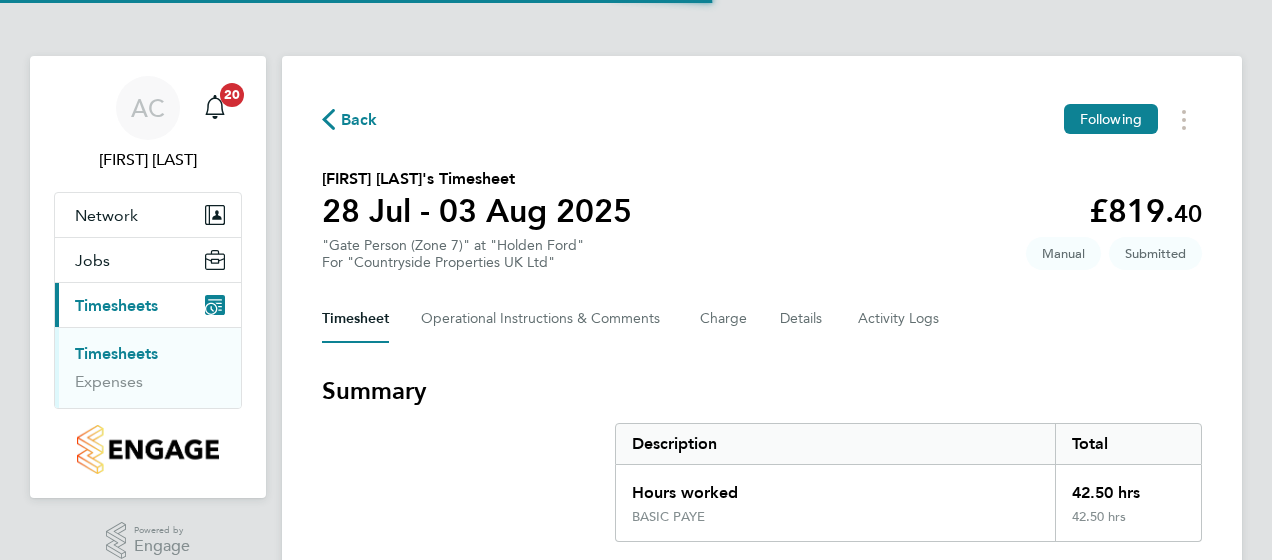 scroll, scrollTop: 0, scrollLeft: 0, axis: both 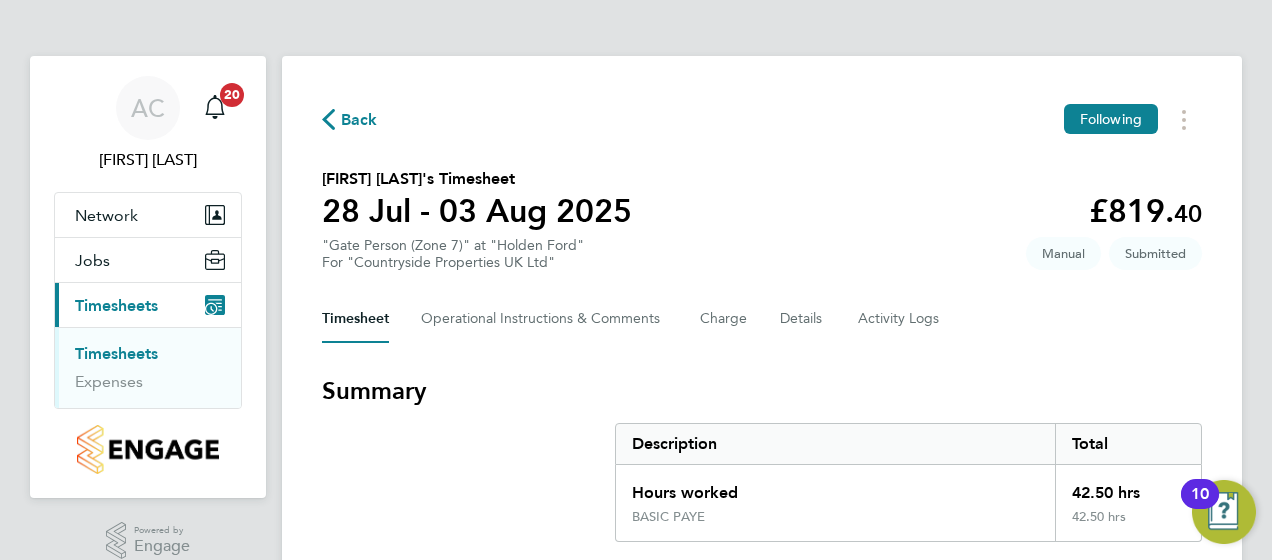 click on "Imran Samuel's Timesheet   28 Jul - 03 Aug 2025   £819. 40  "Gate Person (Zone 7)" at "Holden Ford"  For "Countryside Properties UK Ltd"  Submitted   Manual" 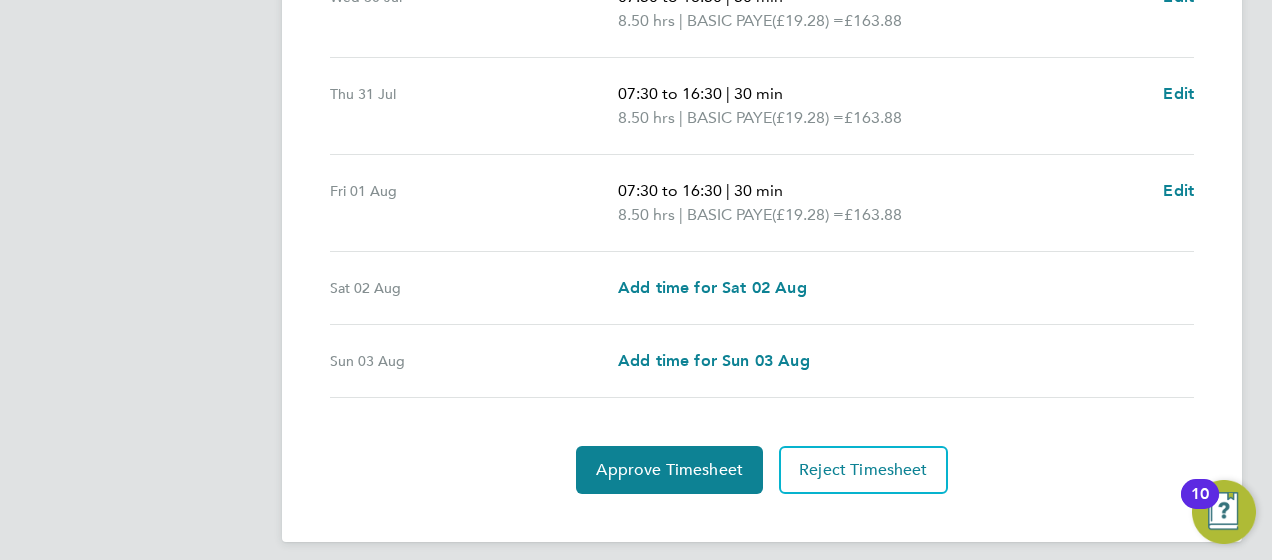 scroll, scrollTop: 881, scrollLeft: 0, axis: vertical 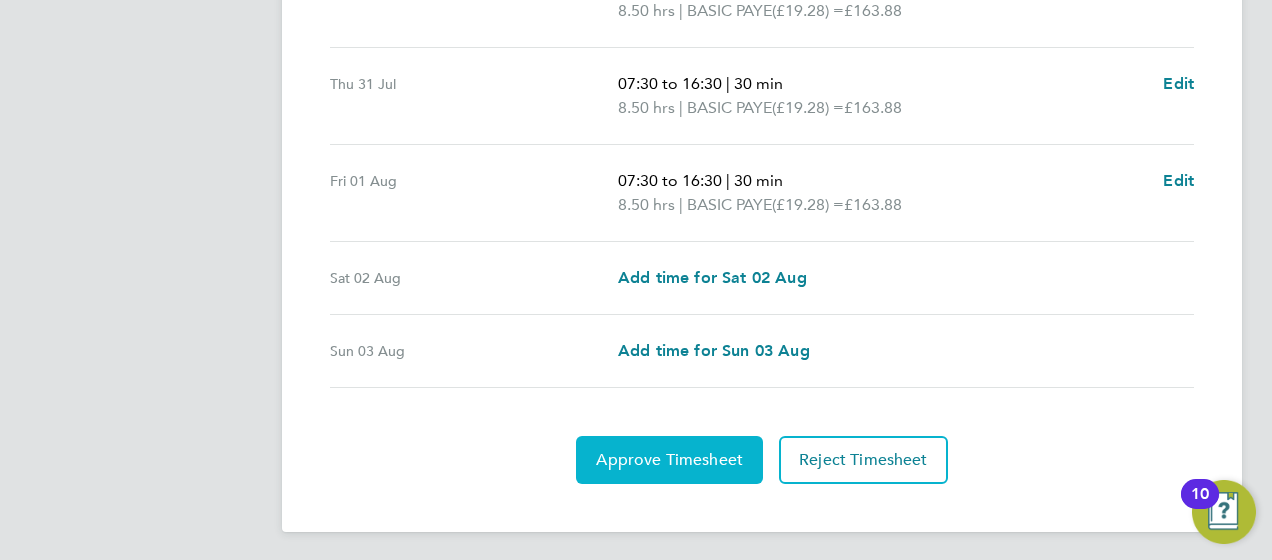 click on "Approve Timesheet" 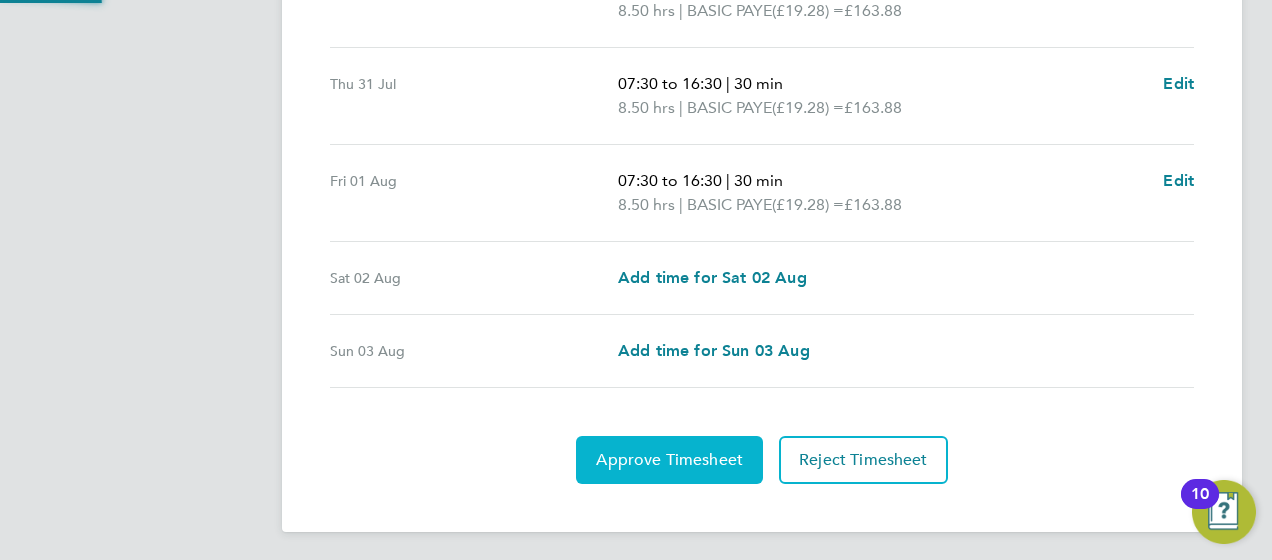 scroll, scrollTop: 0, scrollLeft: 0, axis: both 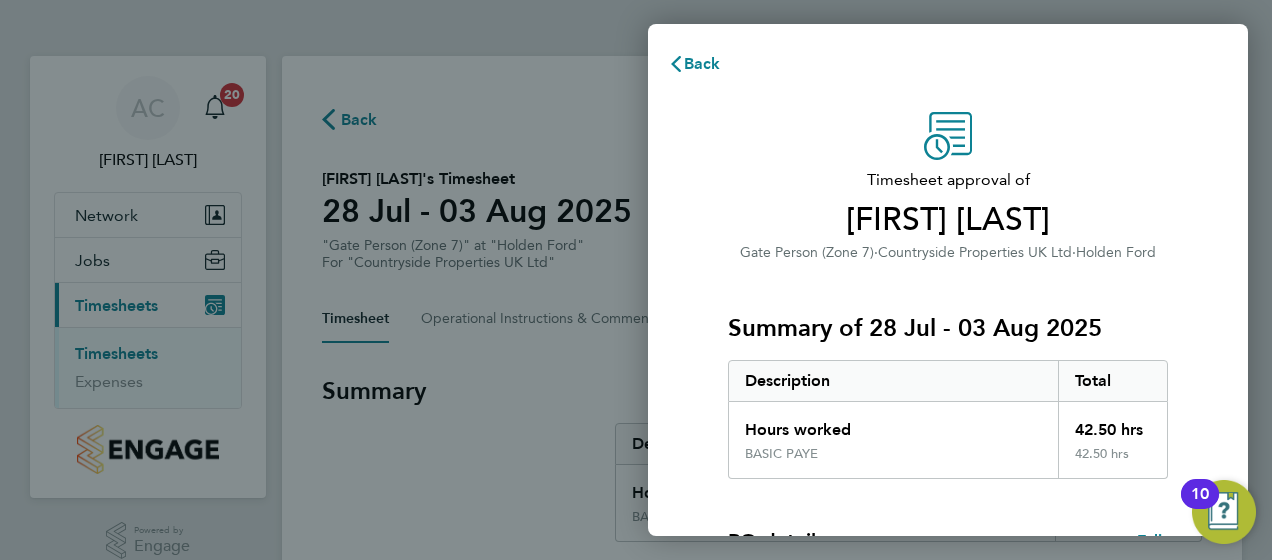 click on "Timesheet approval of   Imran Samuel   Gate Person (Zone 7)   ·   Countryside Properties UK Ltd   ·   Holden Ford   Summary of 28 Jul - 03 Aug 2025   Description   Total   Hours worked   42.50 hrs   BASIC PAYE   42.50 hrs  PO details  Edit   PO number   WZ517   Start date   02 Sep 2024   Please review all details before approving this timesheet.   Timesheets for this client cannot be approved without a PO.   Confirm Timesheet Approval" 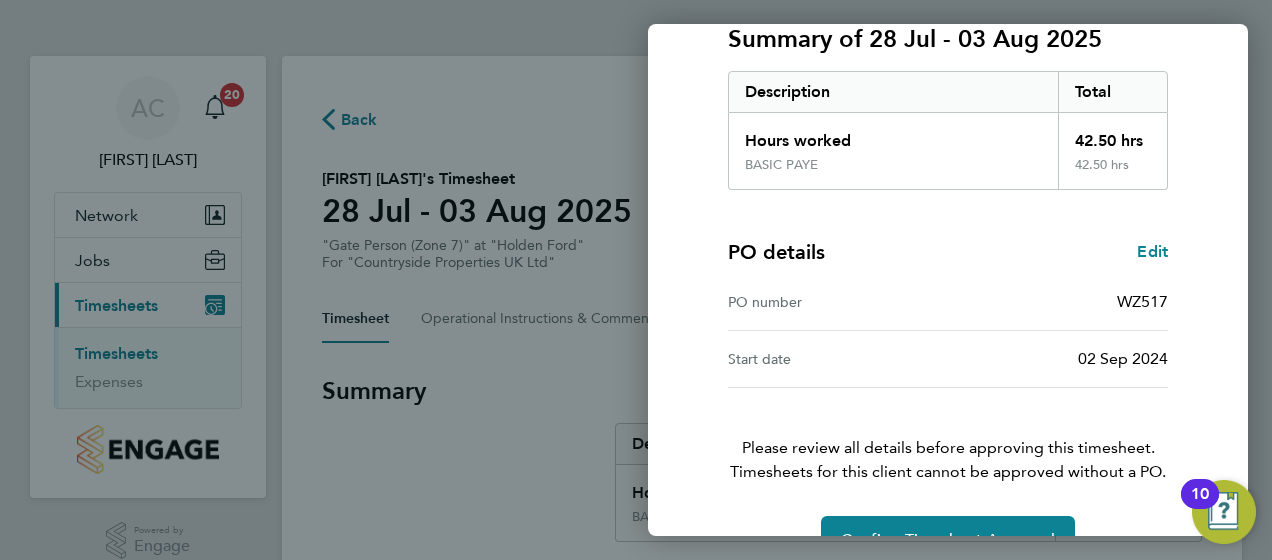 scroll, scrollTop: 339, scrollLeft: 0, axis: vertical 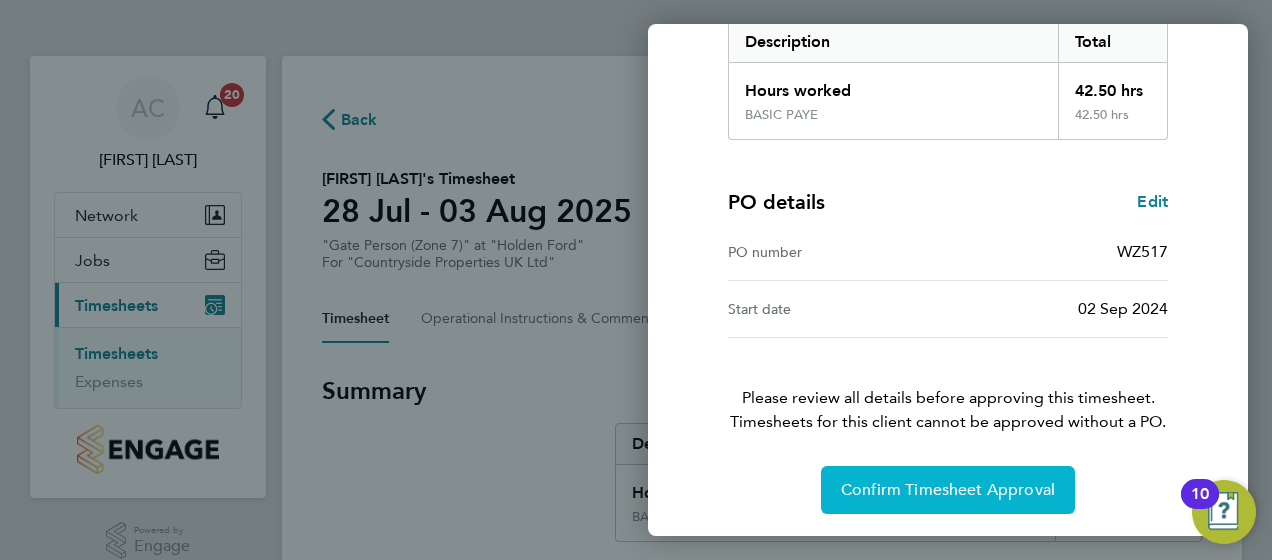 click on "Confirm Timesheet Approval" 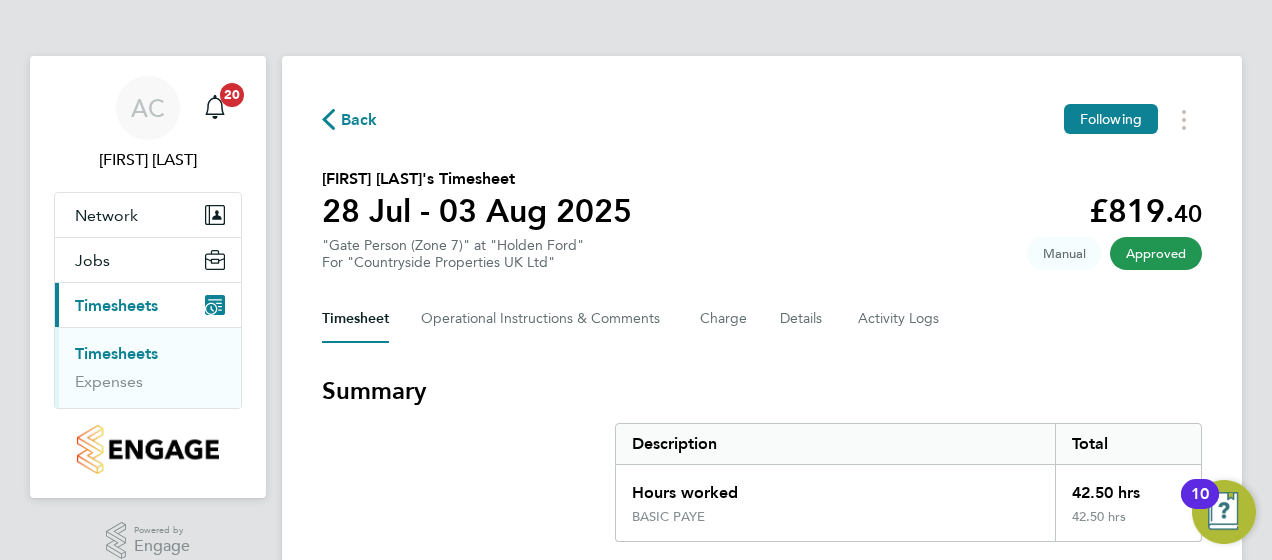 click on "Timesheets" at bounding box center (116, 353) 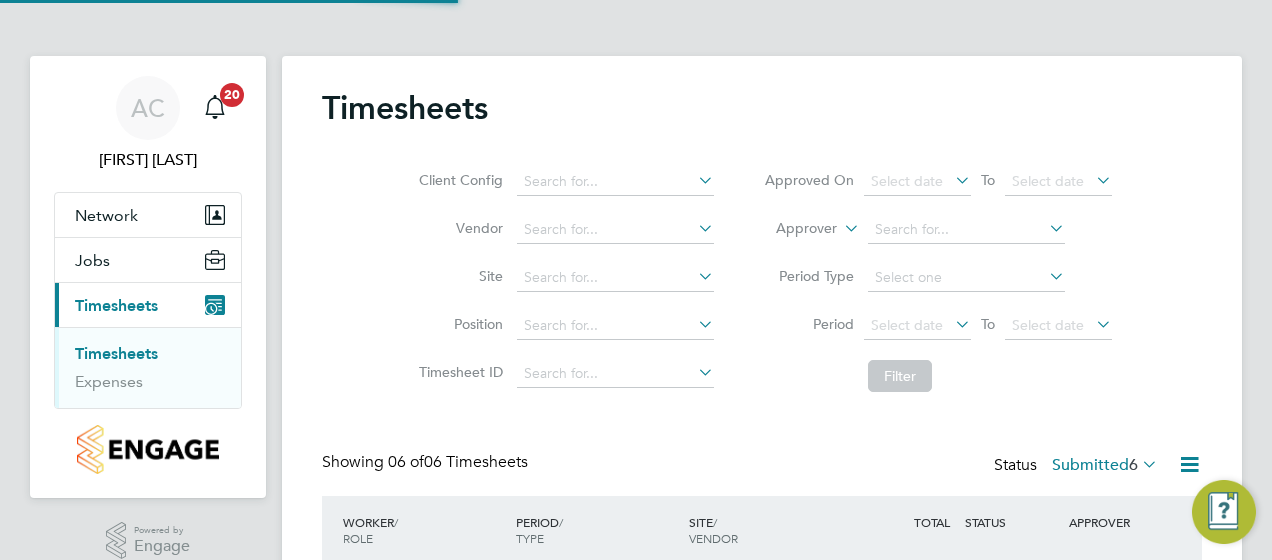 scroll, scrollTop: 10, scrollLeft: 10, axis: both 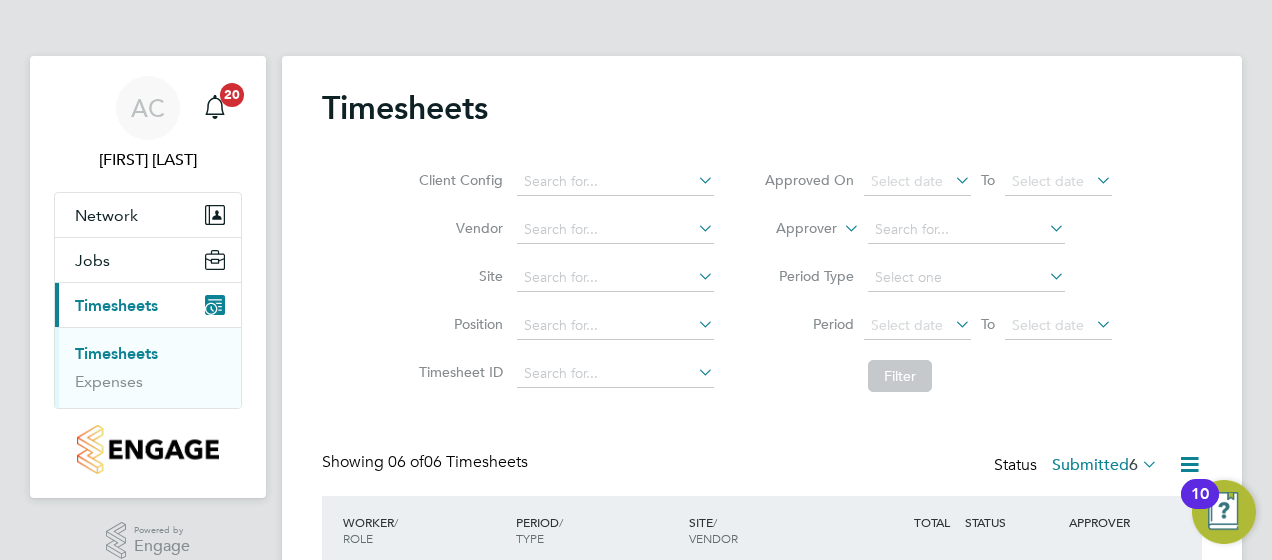 click on "Timesheets Client Config   Vendor   Site   Position   Timesheet ID   Approved On
Select date
To
Select date
Approver     Period Type   Period
Select date
To
Select date
Filter Showing   06 of  06 Timesheets Status  Submitted  6  WORKER  / ROLE WORKER  / PERIOD PERIOD  / TYPE SITE  / VENDOR TOTAL   TOTAL  / STATUS STATUS APPROVER Yemane Kibreab Gate Person (Zone 7)   28 Jul - 3 Aug 2025 28 Jul - 3 Aug 2025 Manual Holden Ford Northbuild Recruitment… £867.60 Submitted Submitted Alex Carroll Andrew Spencer Forklift Operator (Zone 6 & 7)   28 Jul - 3 Aug 2025 28 Jul - 3 Aug 2025 Manual Holden Ford Northbuild Recruitment… £1,222.71 Submitted Submitted Alex Carroll Steven Charnley General Labourer (Zone 7)   28 Jul - 3 Aug 2025 28 Jul - 3 Aug 2025 Manual Holden Ford Northbuild Recruitment… £841.95 Submitted Submitted Alex Carroll Luke Coles Skilled Labourer (Zone 6 & 7)   28 Jul - 3 Aug 2025 28 Jul - 3 Aug 2025 Manual Holden Ford Fawkes & Reece Limited" 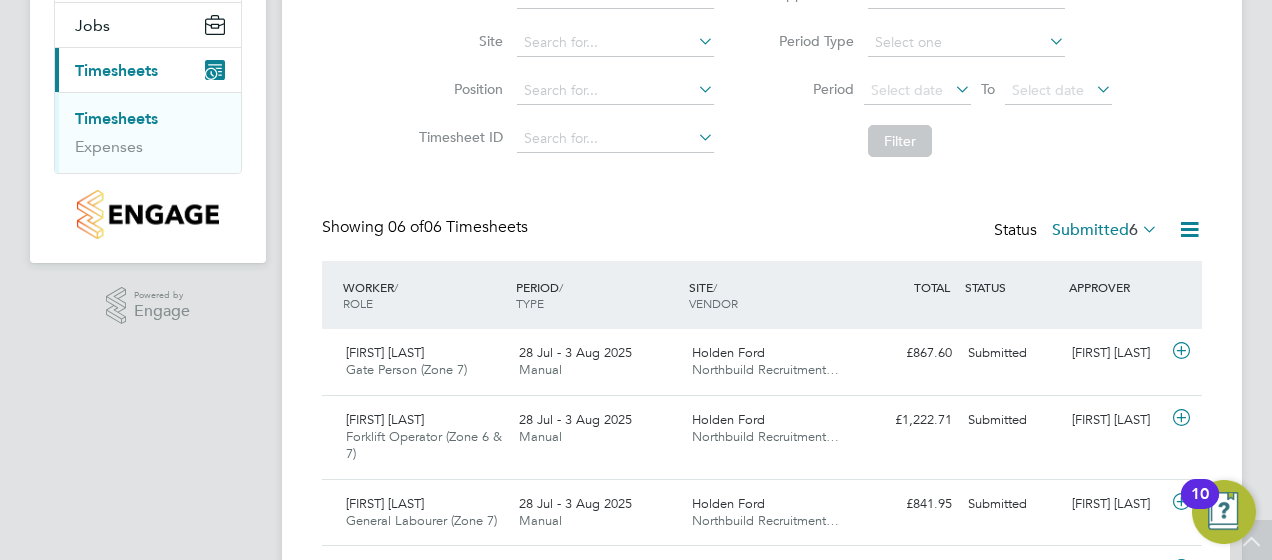 scroll, scrollTop: 440, scrollLeft: 0, axis: vertical 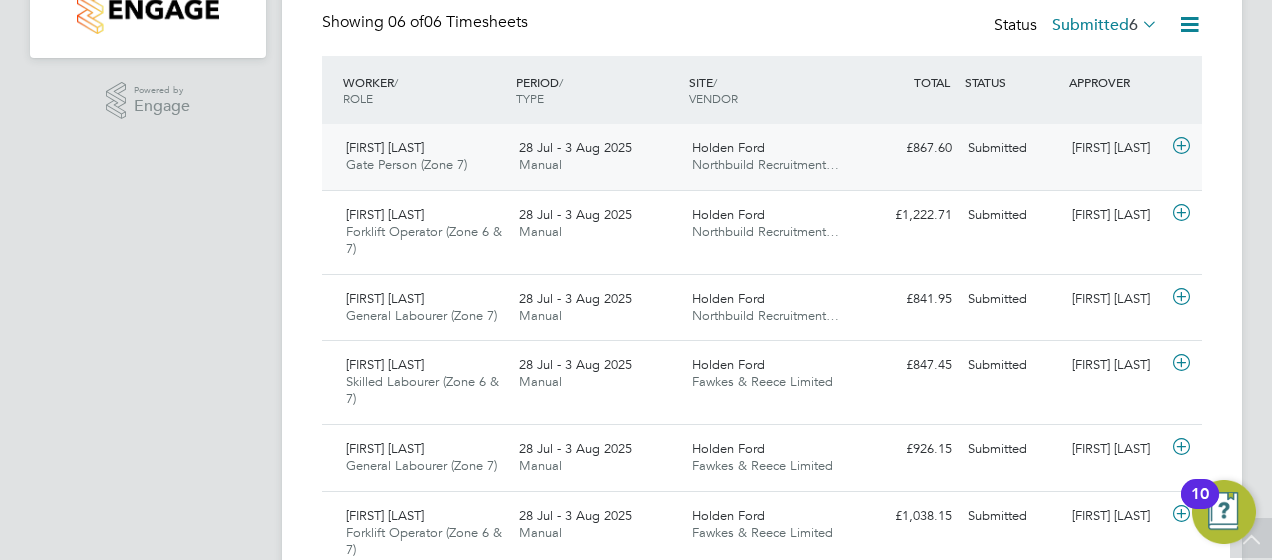 click on "Holden Ford Northbuild Recruitment…" 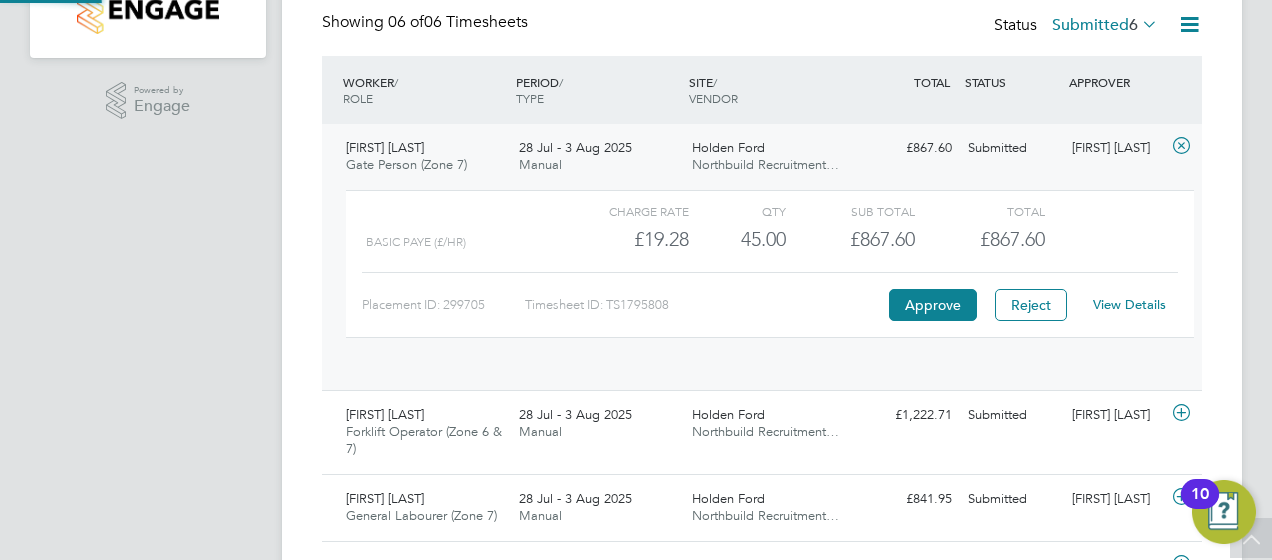 scroll, scrollTop: 10, scrollLeft: 10, axis: both 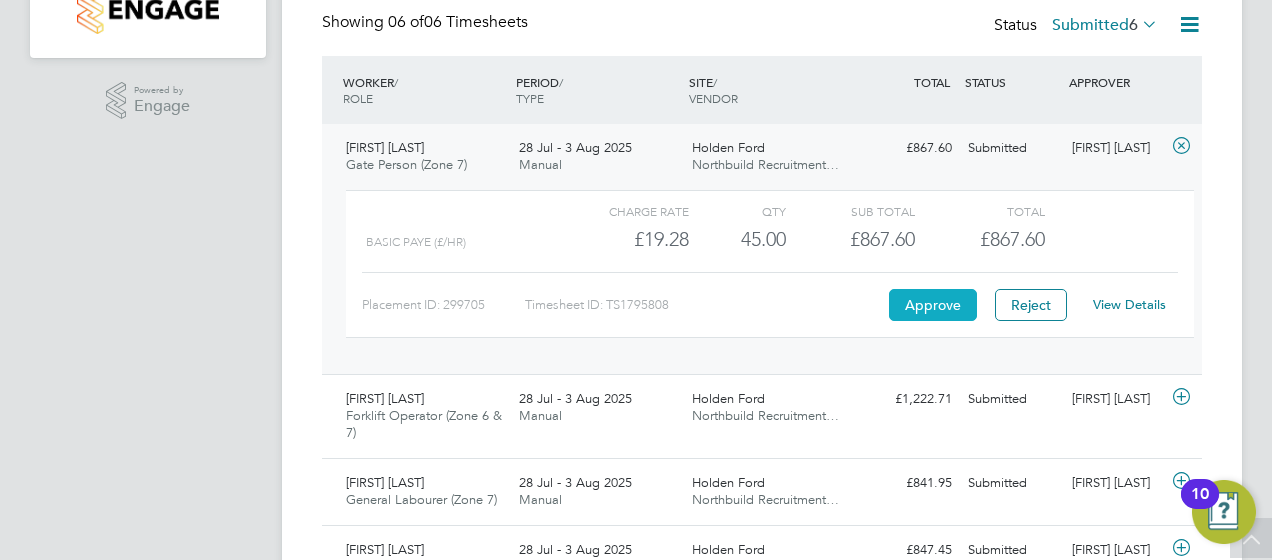 click on "Approve" 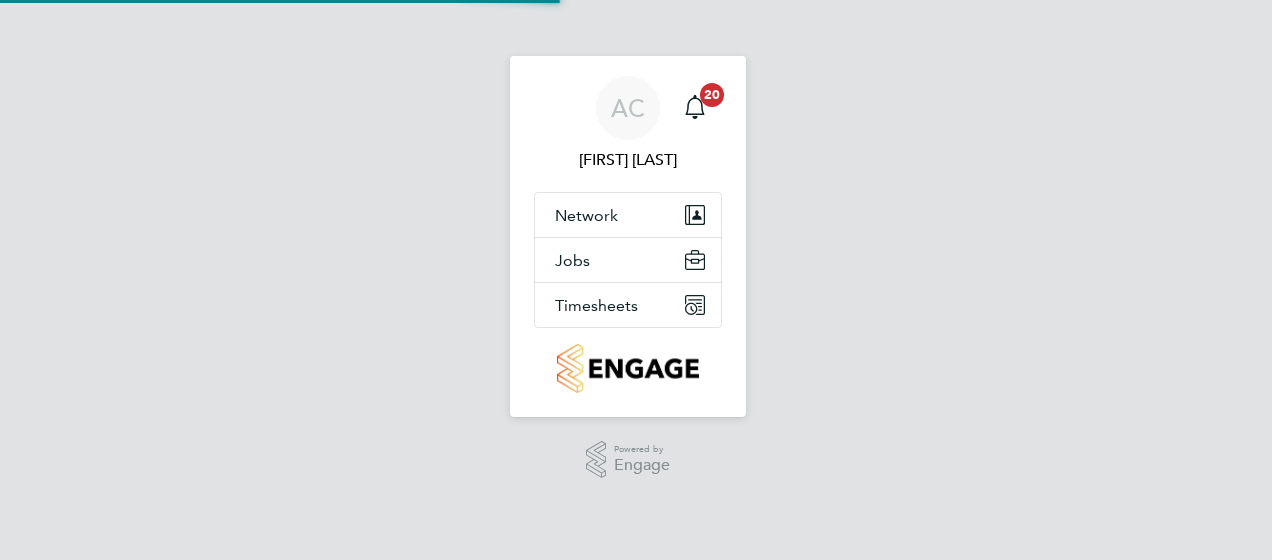 scroll, scrollTop: 0, scrollLeft: 0, axis: both 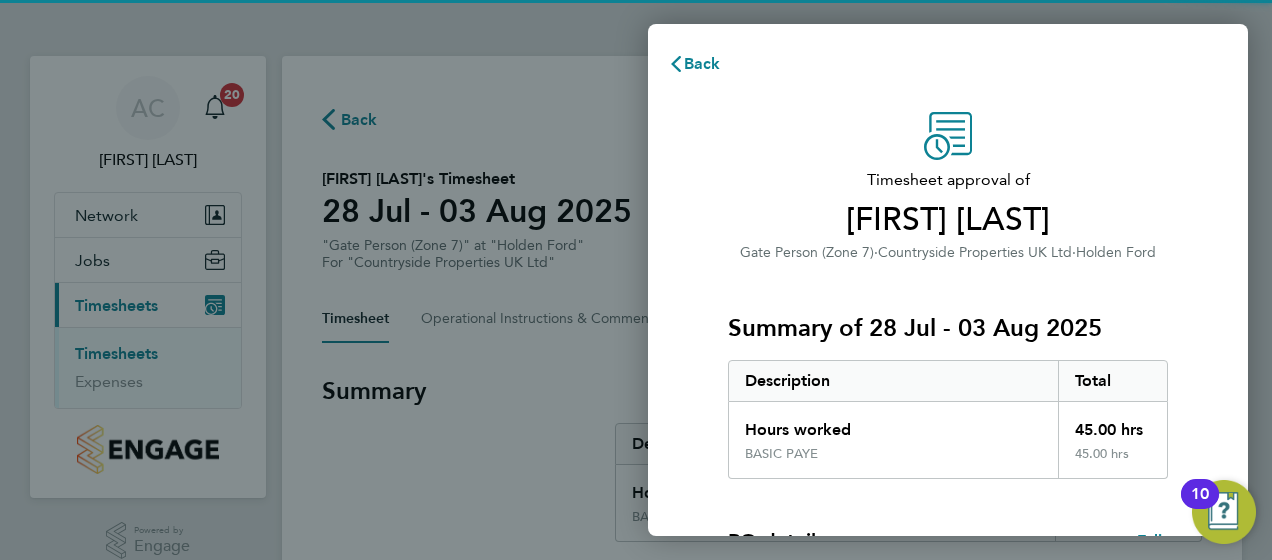 click on "Timesheet approval of   Yemane Kibreab   Gate Person (Zone 7)   ·   Countryside Properties UK Ltd   ·   Holden Ford   Summary of 28 Jul - 03 Aug 2025   Description   Total   Hours worked   45.00 hrs   BASIC PAYE   45.00 hrs  PO details  Edit   PO number   WZ517   Start date   02 Sep 2024   Please review all details before approving this timesheet.   Timesheets for this client cannot be approved without a PO.   Confirm Timesheet Approval" 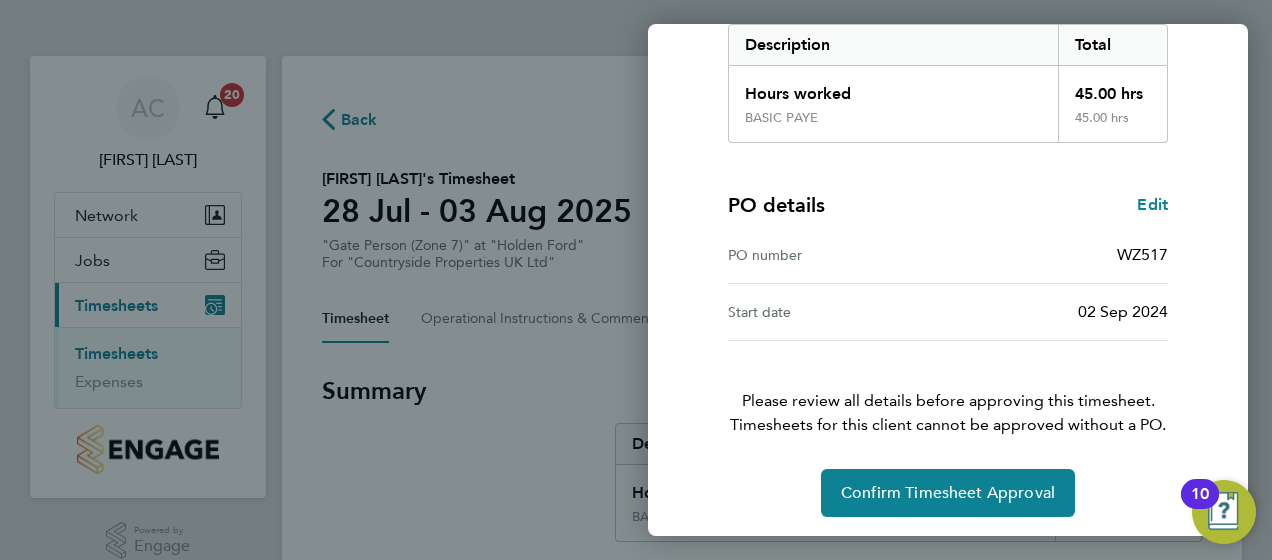 scroll, scrollTop: 339, scrollLeft: 0, axis: vertical 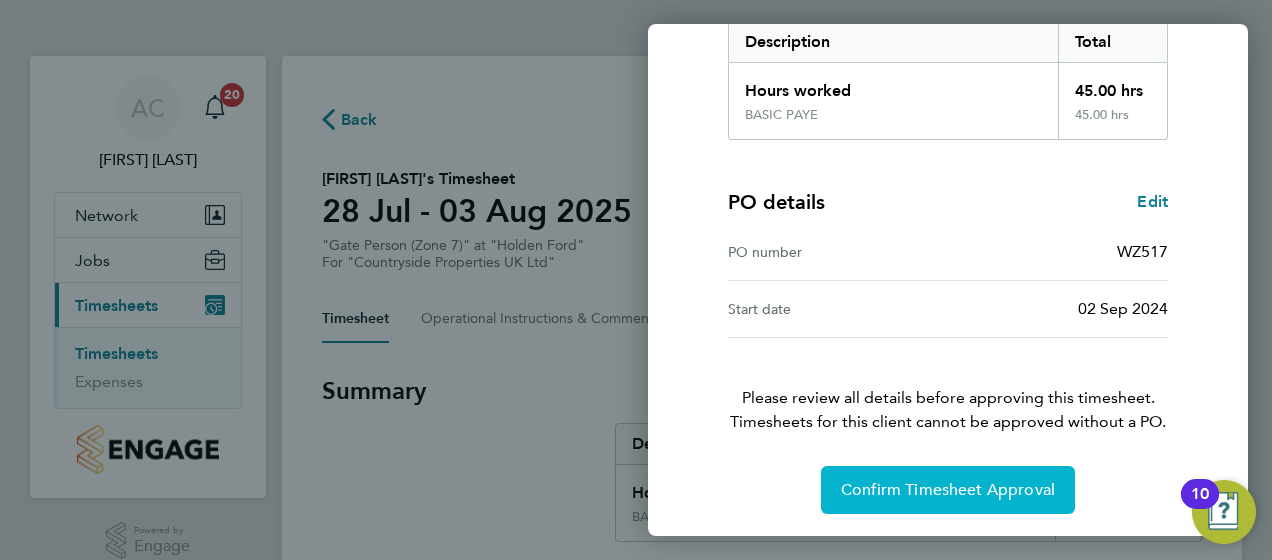 click on "Confirm Timesheet Approval" 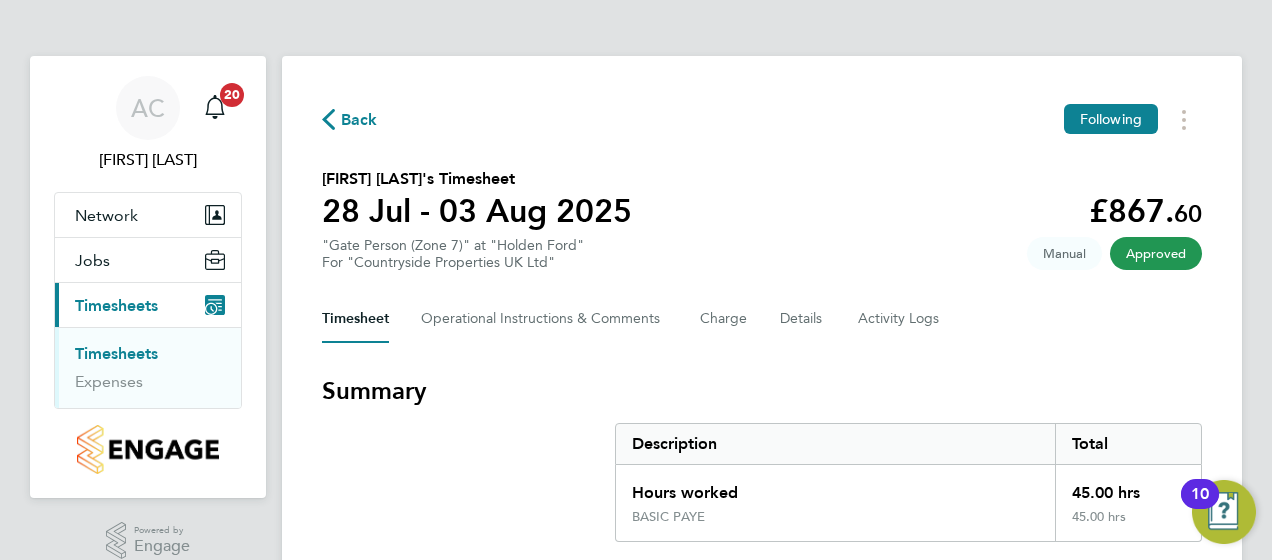 click on "Timesheets" at bounding box center [116, 353] 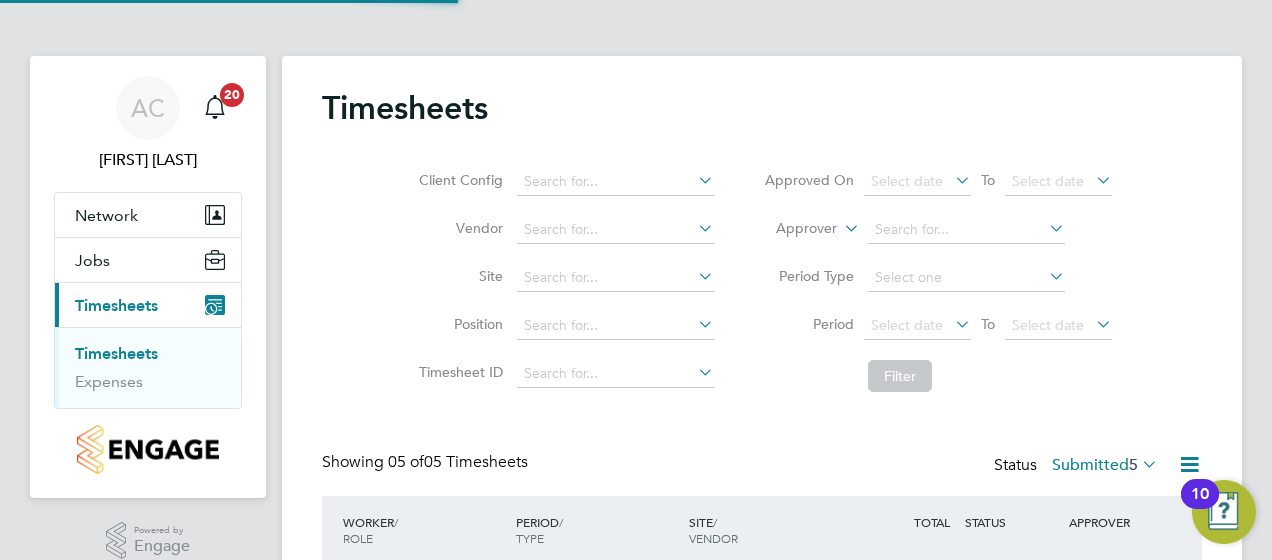 scroll, scrollTop: 10, scrollLeft: 10, axis: both 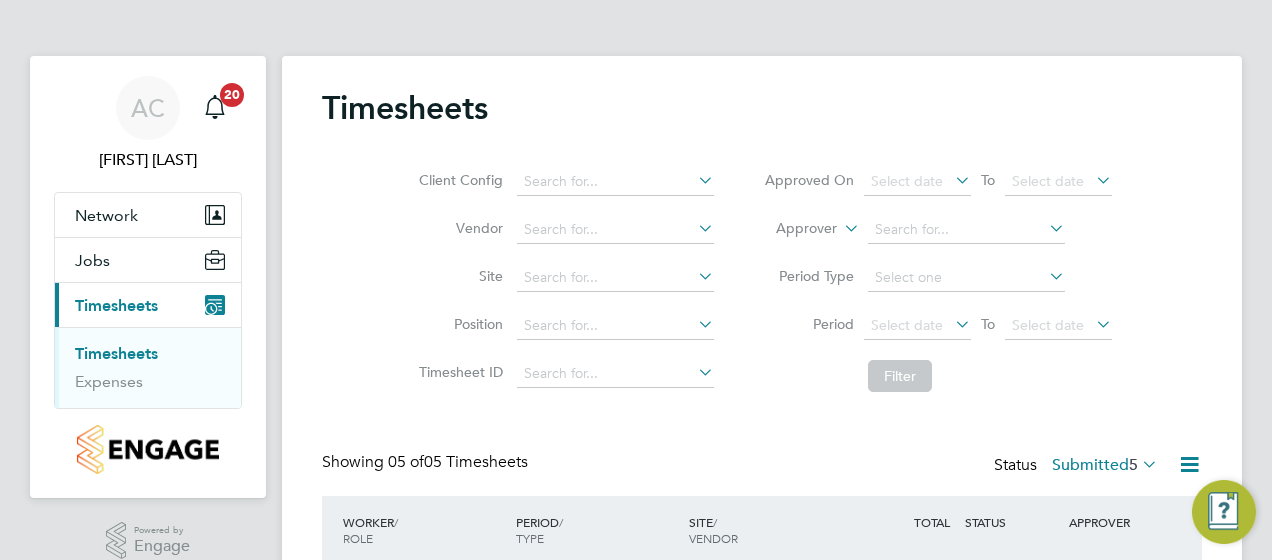 click on "Timesheets" 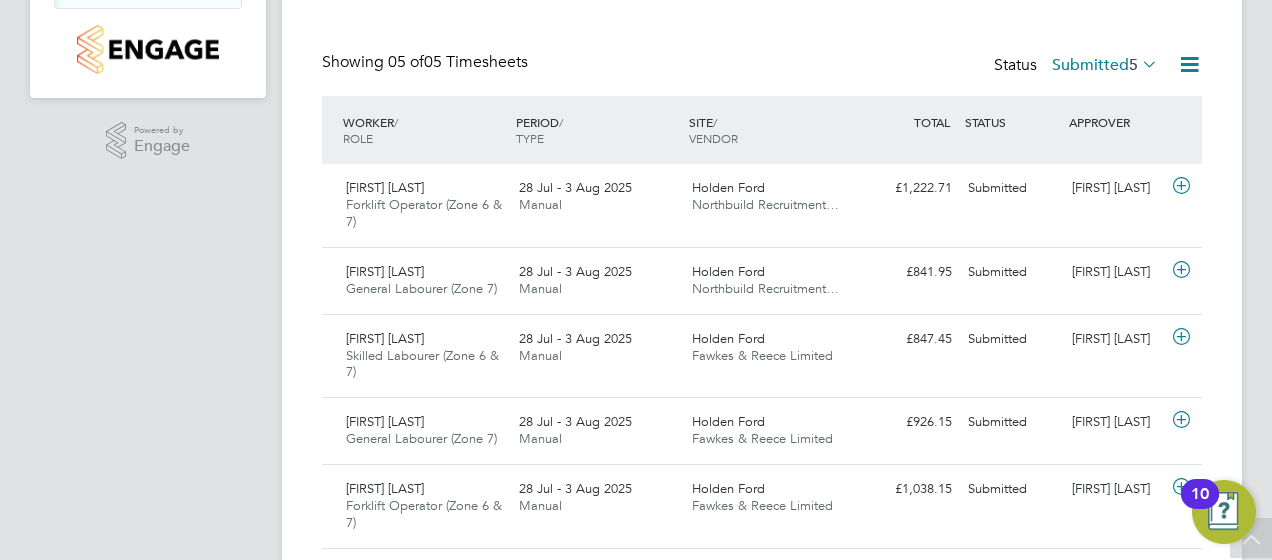 scroll, scrollTop: 440, scrollLeft: 0, axis: vertical 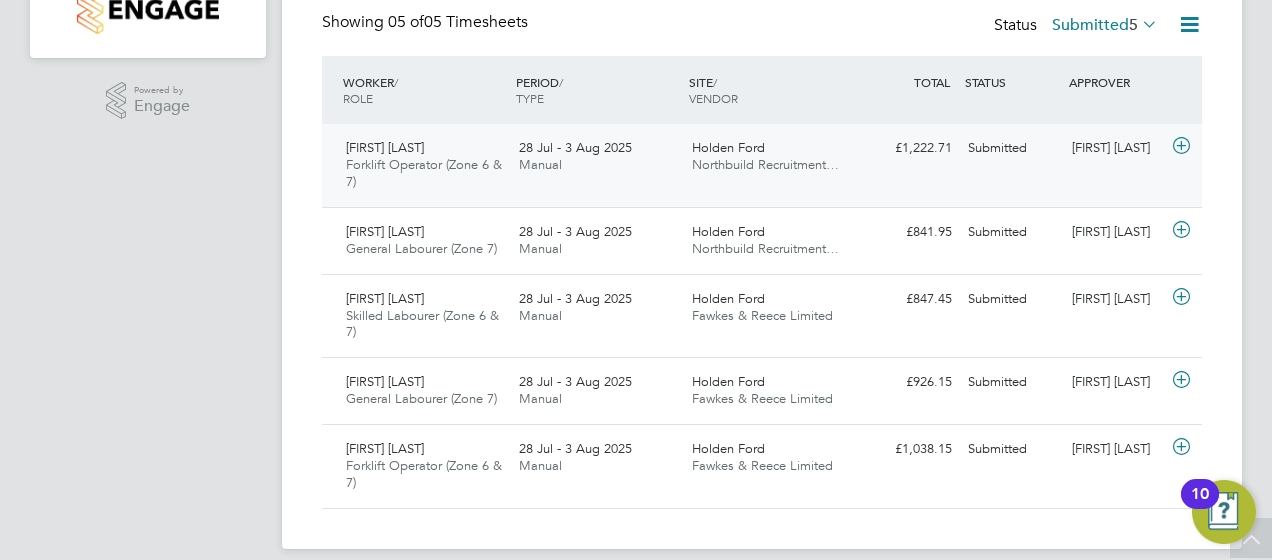 click on "Andrew Spencer Forklift Operator (Zone 6 & 7)   28 Jul - 3 Aug 2025" 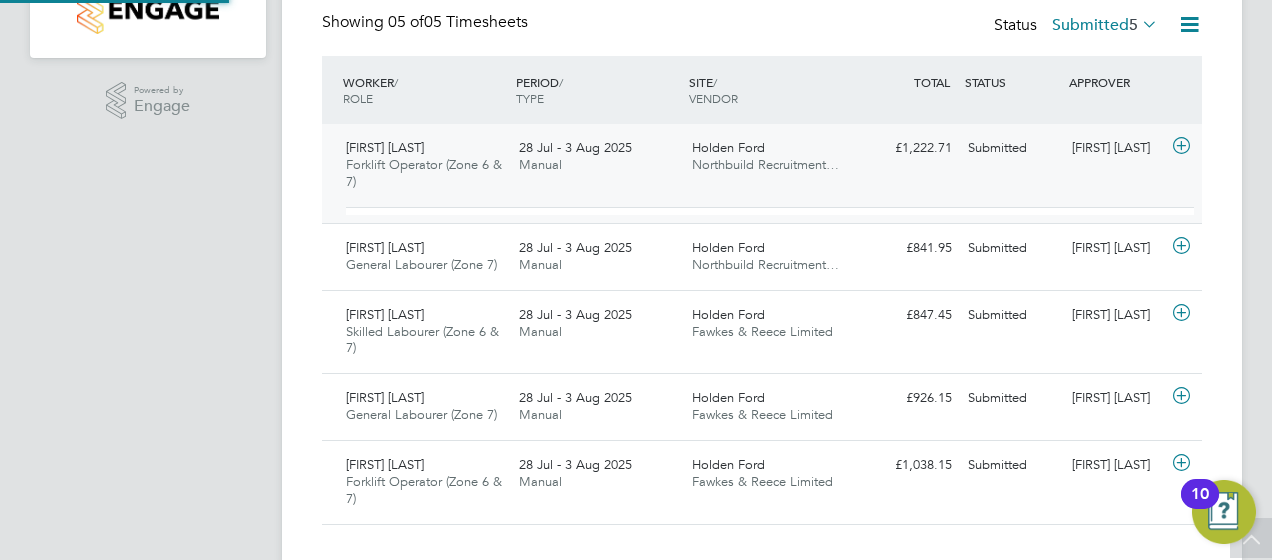 scroll, scrollTop: 10, scrollLeft: 10, axis: both 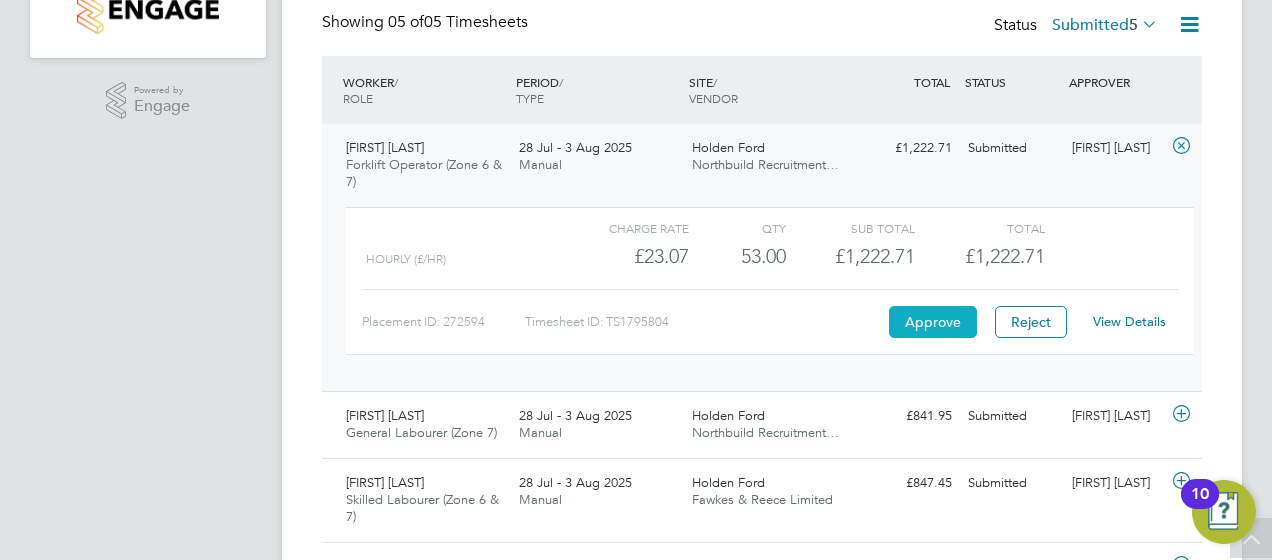 click on "Approve" 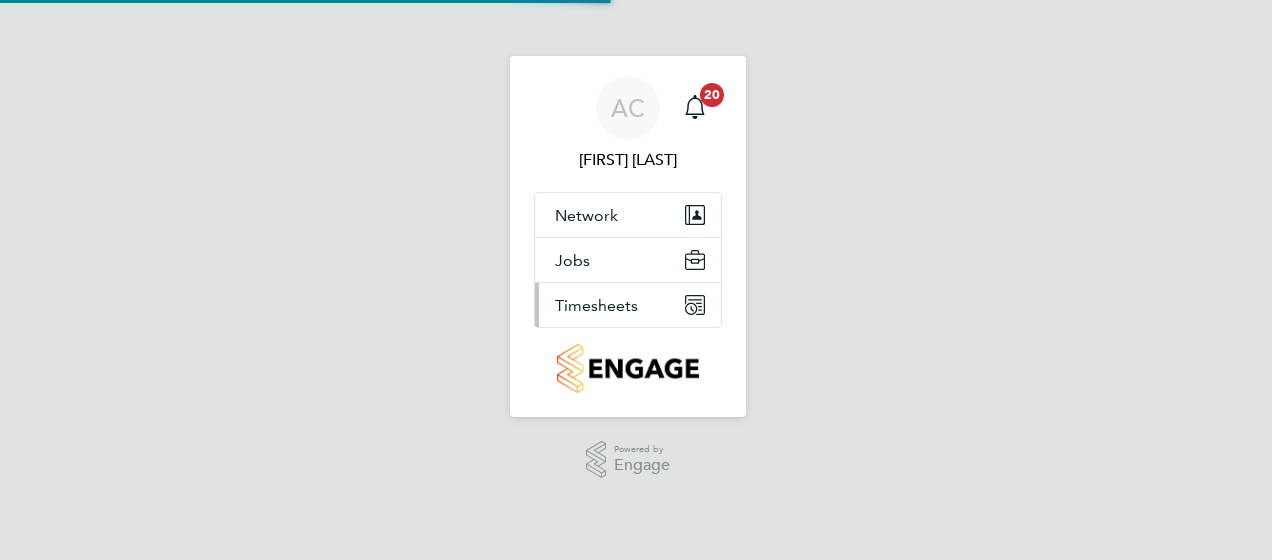 scroll, scrollTop: 0, scrollLeft: 0, axis: both 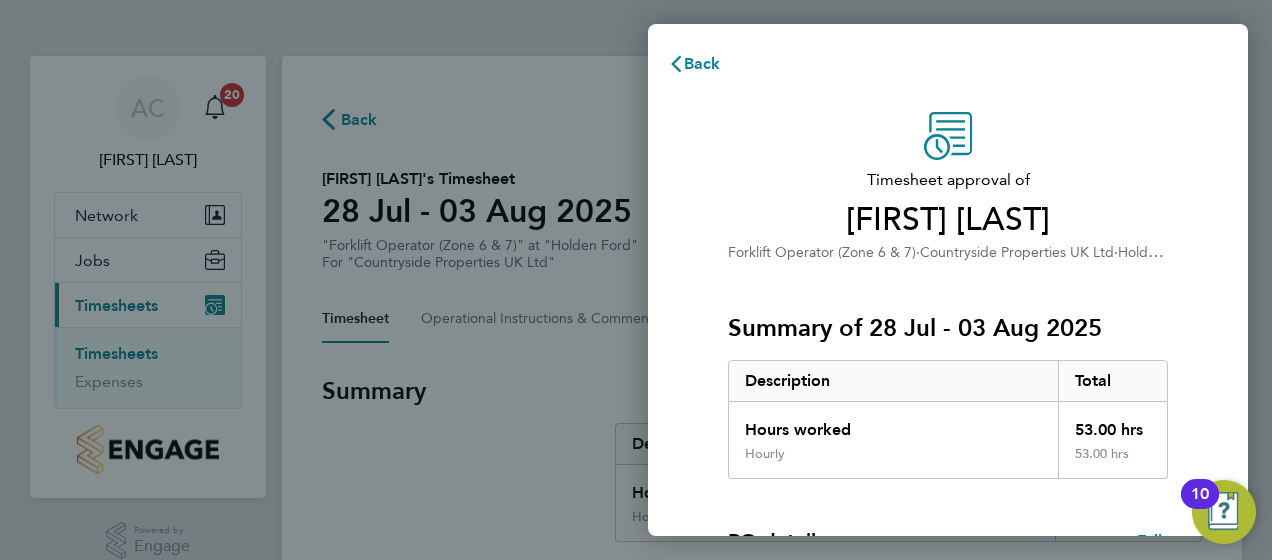 click on "Timesheet approval of   [FIRST] [LAST]   Forklift Operator (Zone 6 & 7)   ·   Countryside Properties UK Ltd   ·   Holden Ford" 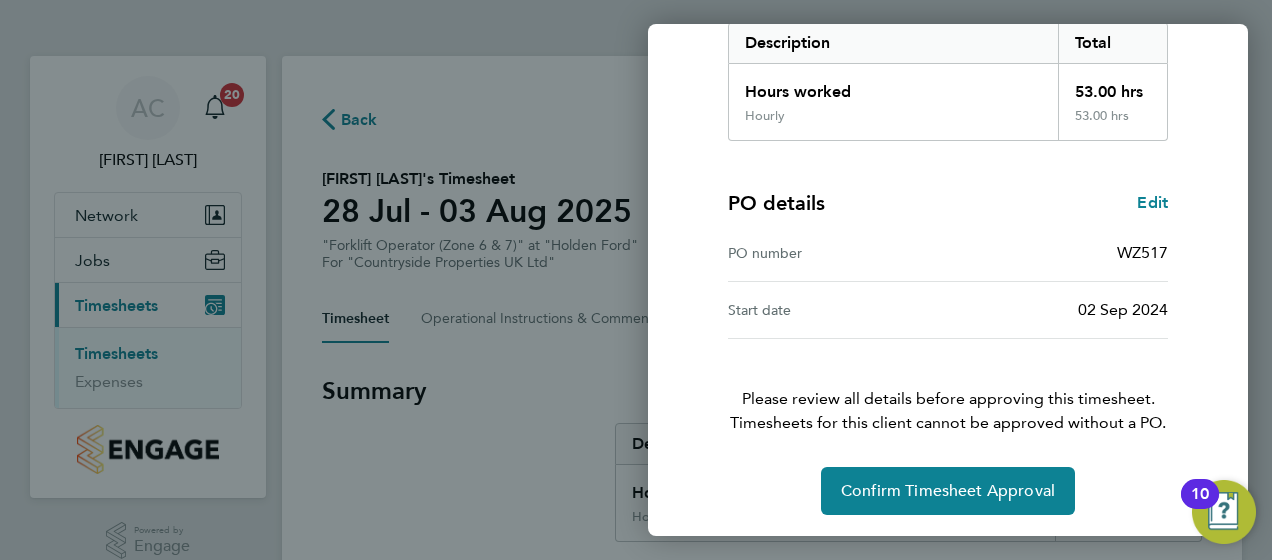 scroll, scrollTop: 339, scrollLeft: 0, axis: vertical 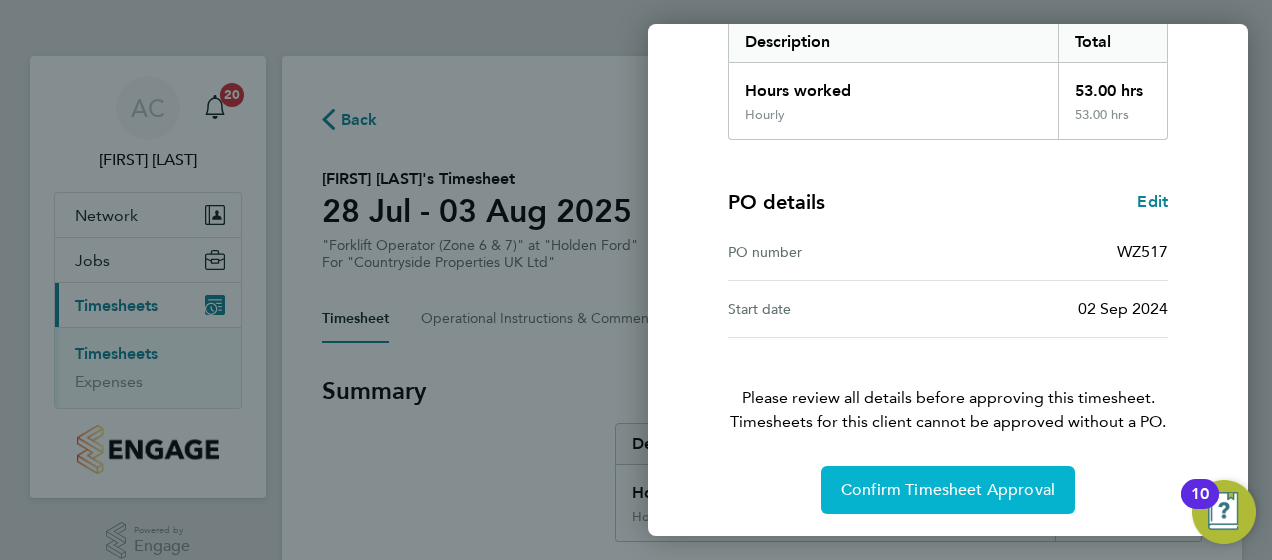 click on "Confirm Timesheet Approval" 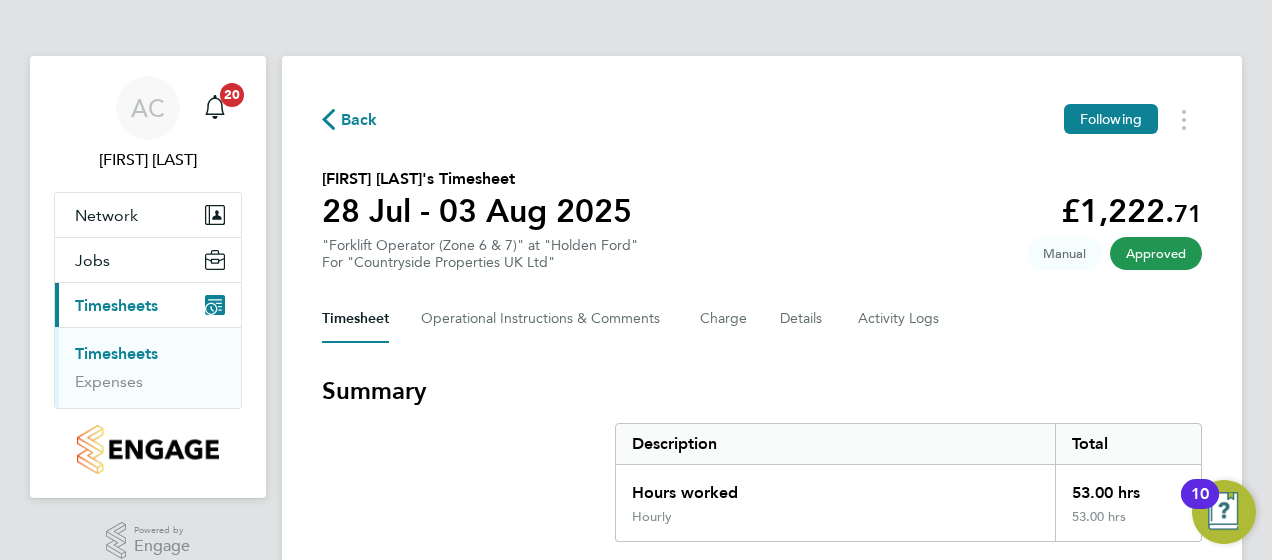 click on "Timesheets" at bounding box center [116, 353] 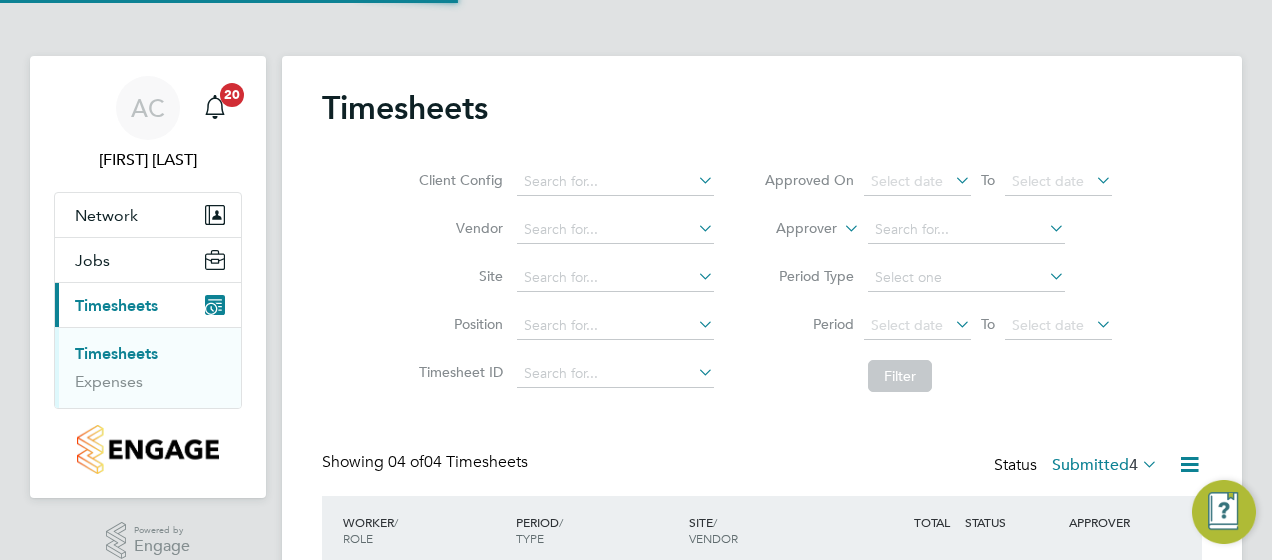 scroll, scrollTop: 10, scrollLeft: 10, axis: both 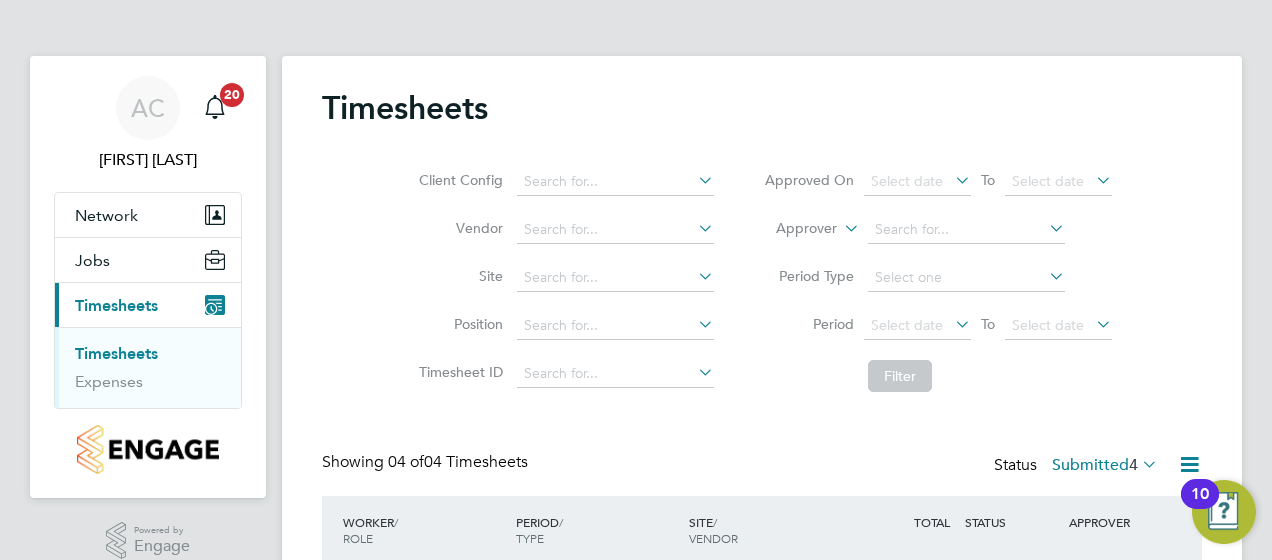click on "Timesheets Client Config   Vendor   Site   Position   Timesheet ID   Approved On
Select date
To
Select date
Approver     Period Type   Period
Select date
To
Select date
Filter Showing   04 of  04 Timesheets Status  Submitted  4  WORKER  / ROLE WORKER  / PERIOD PERIOD  / TYPE SITE  / VENDOR TOTAL   TOTAL  / STATUS STATUS APPROVER Steven Charnley General Labourer (Zone 7)   28 Jul - 3 Aug 2025 28 Jul - 3 Aug 2025 Manual Holden Ford Northbuild Recruitment… £841.95 Submitted Submitted Alex Carroll Luke Coles Skilled Labourer (Zone 6 & 7)   28 Jul - 3 Aug 2025 28 Jul - 3 Aug 2025 Manual Holden Ford Fawkes & Reece Limited £847.45 Submitted Submitted Alex Carroll Josh Hoyle General Labourer (Zone 7)   28 Jul - 3 Aug 2025 28 Jul - 3 Aug 2025 Manual Holden Ford Fawkes & Reece Limited £926.15 Submitted Submitted Alex Carroll Andrew Doveston Forklift Operator (Zone 6 & 7)   28 Jul - 3 Aug 2025 28 Jul - 3 Aug 2025 Manual Holden Ford Fawkes & Reece Limited £1,038.15" 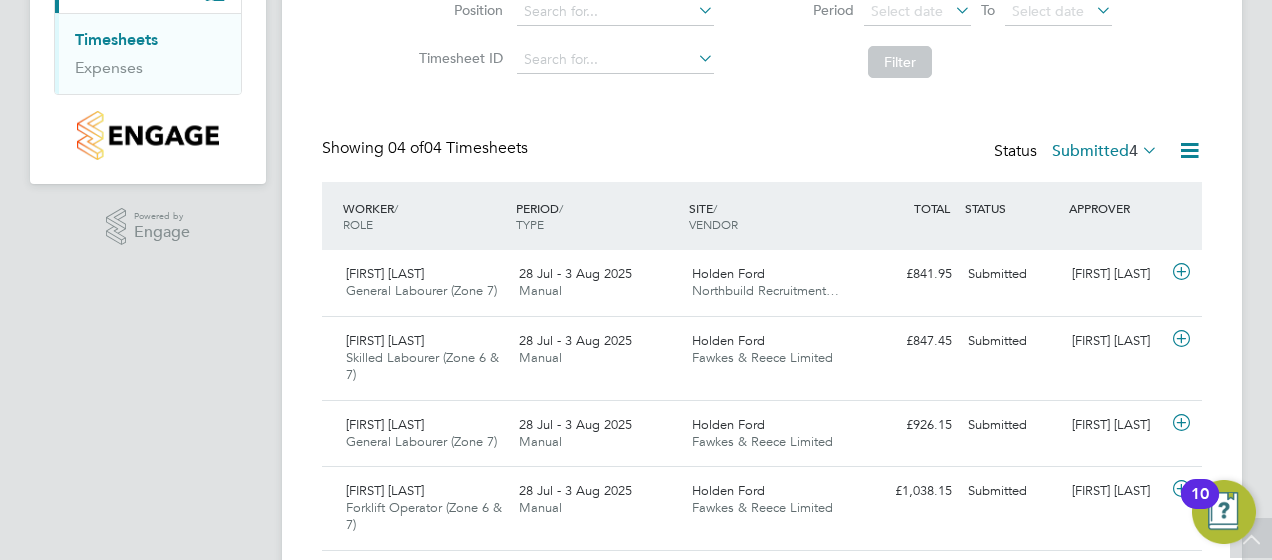 scroll, scrollTop: 375, scrollLeft: 0, axis: vertical 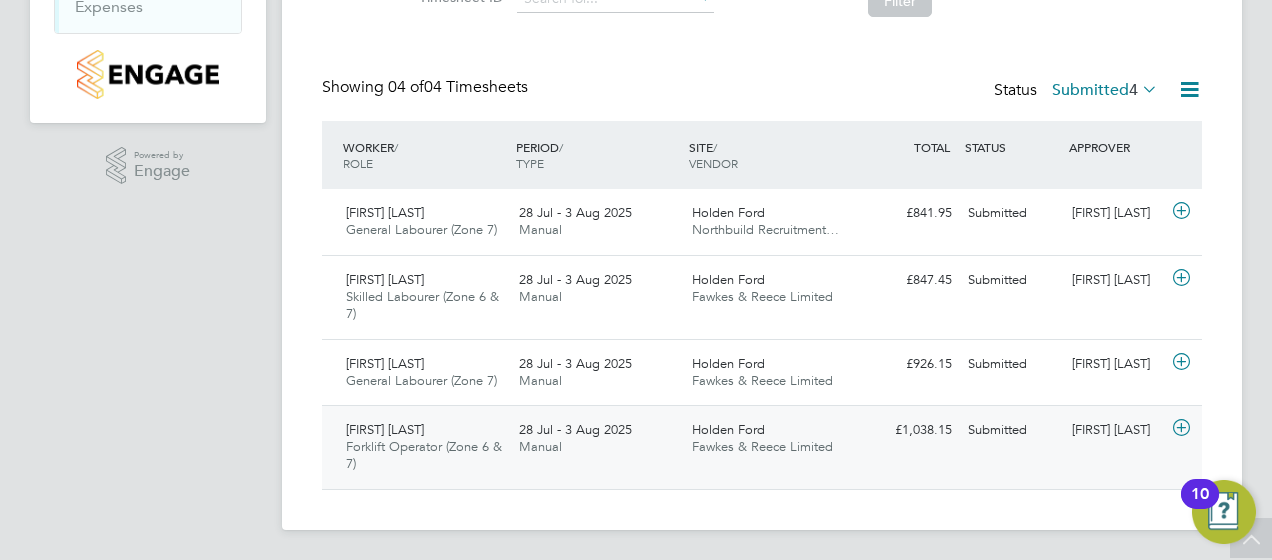 click on "Andrew Doveston Forklift Operator (Zone 6 & 7)   28 Jul - 3 Aug 2025" 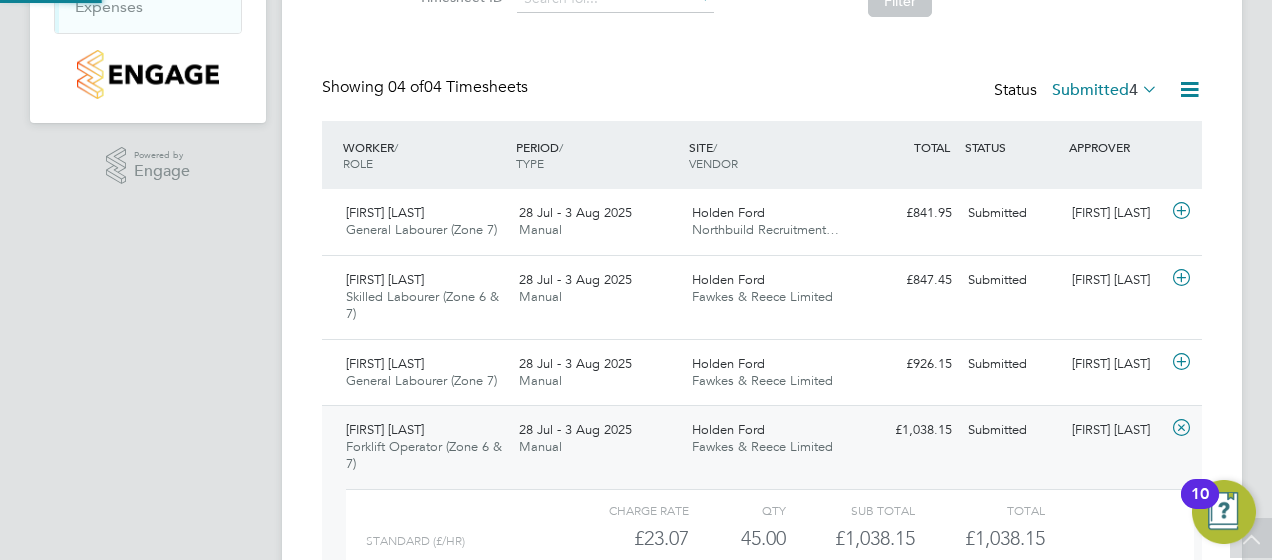 scroll, scrollTop: 10, scrollLeft: 10, axis: both 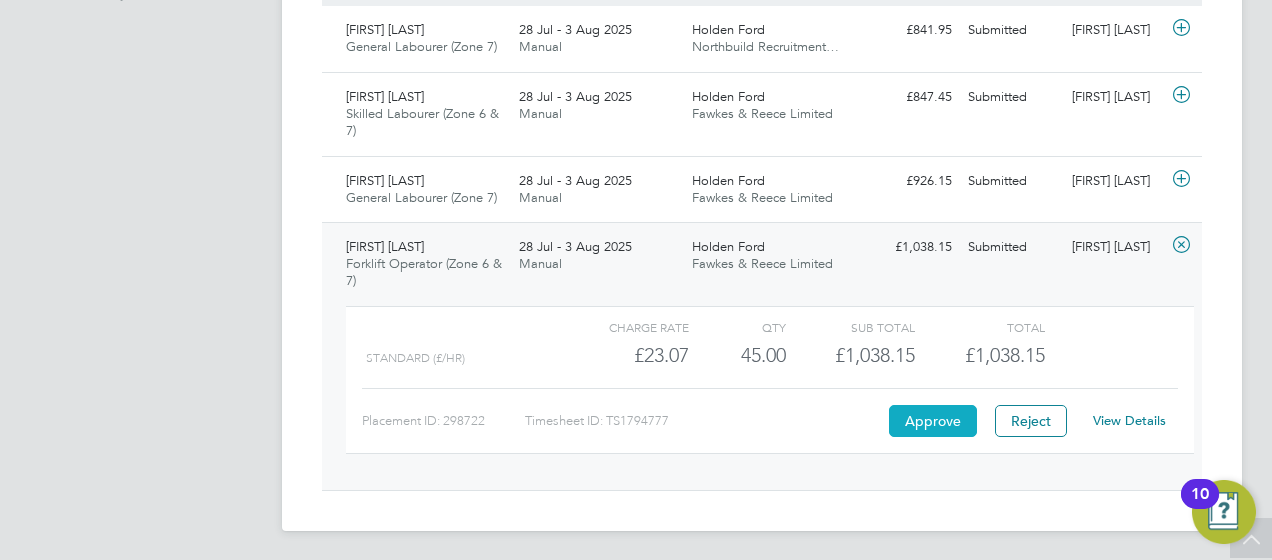 click on "Approve" 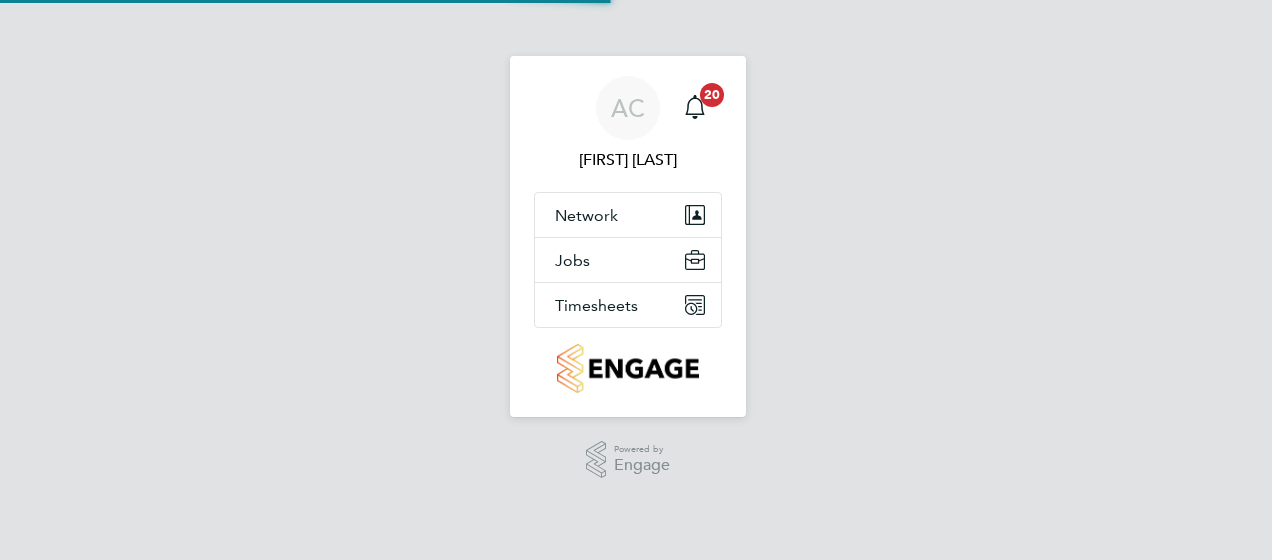 scroll, scrollTop: 0, scrollLeft: 0, axis: both 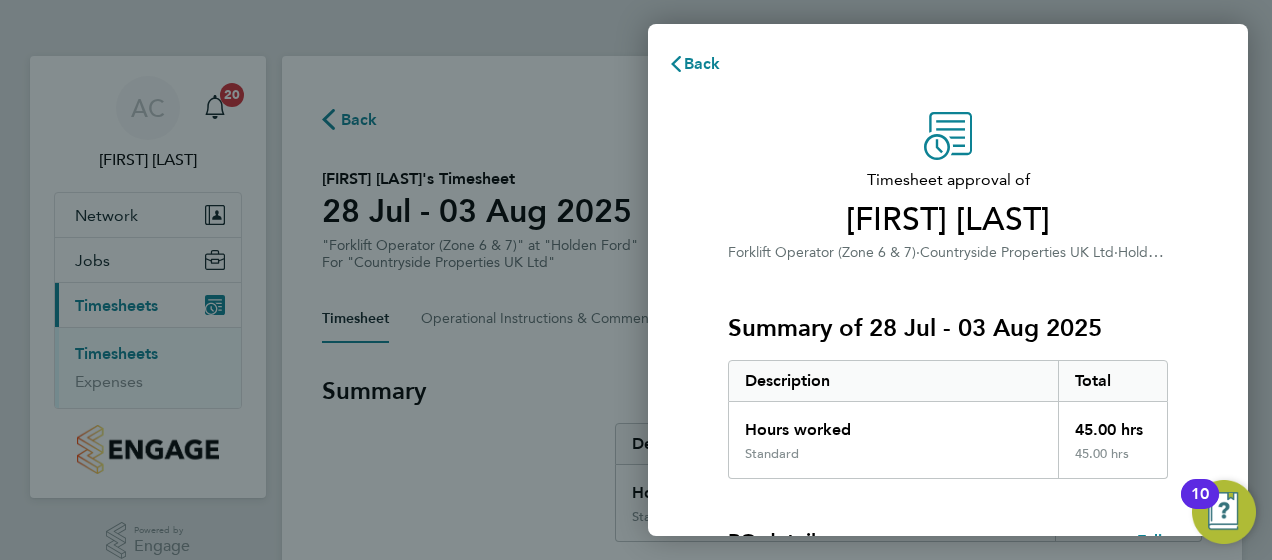 click on "Timesheet approval of   [FIRST] [LAST]   Forklift Operator (Zone 6 & 7)   ·   Countryside Properties UK Ltd   ·   Holden Ford" 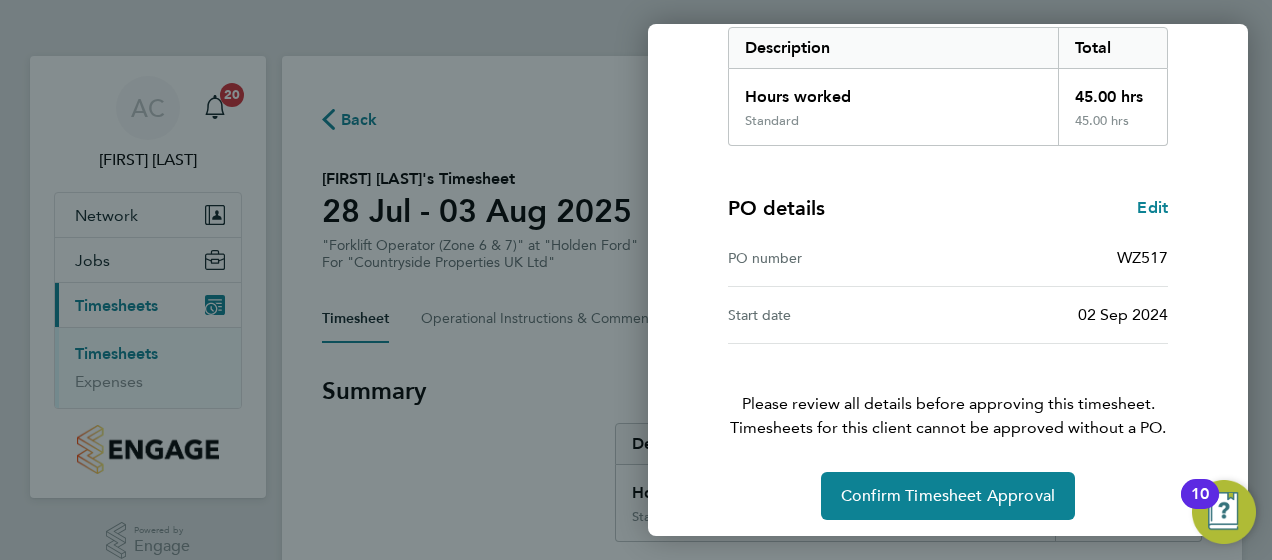 scroll, scrollTop: 339, scrollLeft: 0, axis: vertical 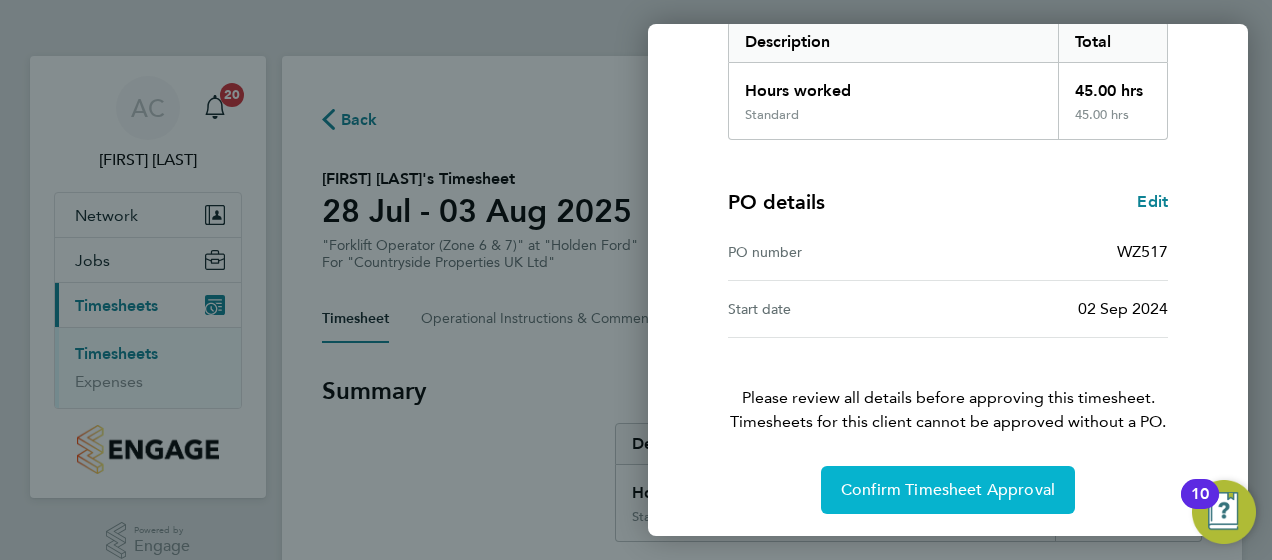 click on "Confirm Timesheet Approval" 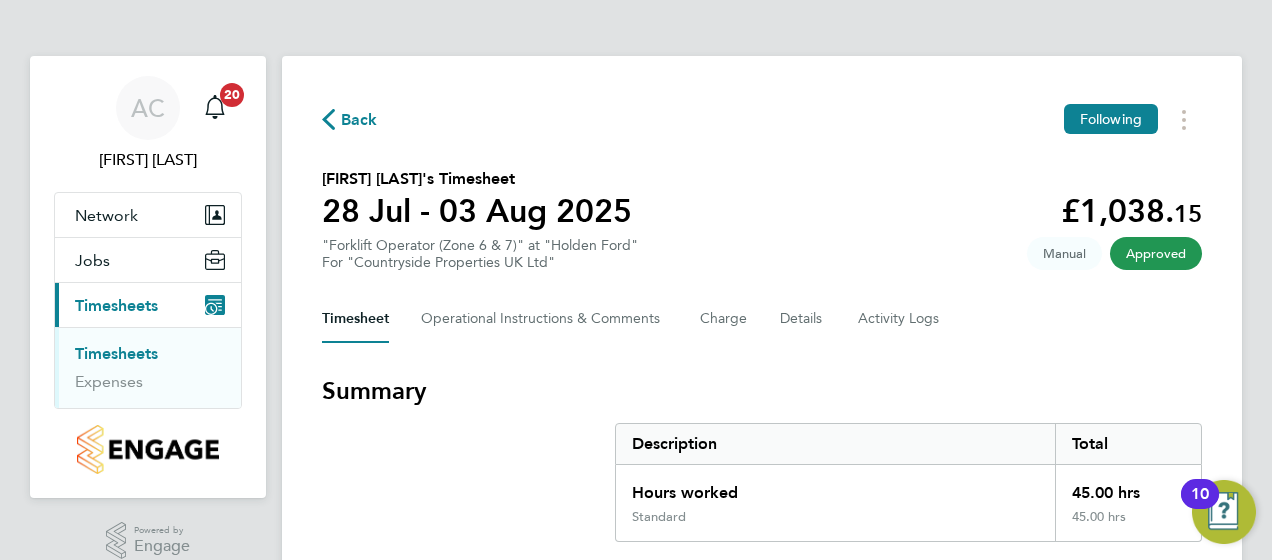 click on "Back  Following
Andrew Doveston's Timesheet   28 Jul - 03 Aug 2025   £1,038. 15  "Forklift Operator (Zone 6 & 7)" at "Holden Ford"  For "Countryside Properties UK Ltd"  Approved   Manual   Timesheet   Operational Instructions & Comments   Charge   Details   Activity Logs   Summary   Description   Total   Hours worked   45.00 hrs   Standard   45.00 hrs   Time Worked   Mon 28 Jul   07:30 to 17:00   |   30 min   9.00 hrs   |   Standard   (£23.07) =   £207.63   View   Tue 29 Jul   07:30 to 17:00   |   30 min   9.00 hrs   |   Standard   (£23.07) =   £207.63   View   Wed 30 Jul   07:30 to 17:00   |   30 min   9.00 hrs   |   Standard   (£23.07) =   £207.63   View   Thu 31 Jul   07:30 to 17:00   |   30 min   9.00 hrs   |   Standard   (£23.07) =   £207.63   View   Fri 01 Aug   07:30 to 17:00   |   30 min   9.00 hrs   |   Standard   (£23.07) =   £207.63   View   Sat 02 Aug   –   Sun 03 Aug   –" 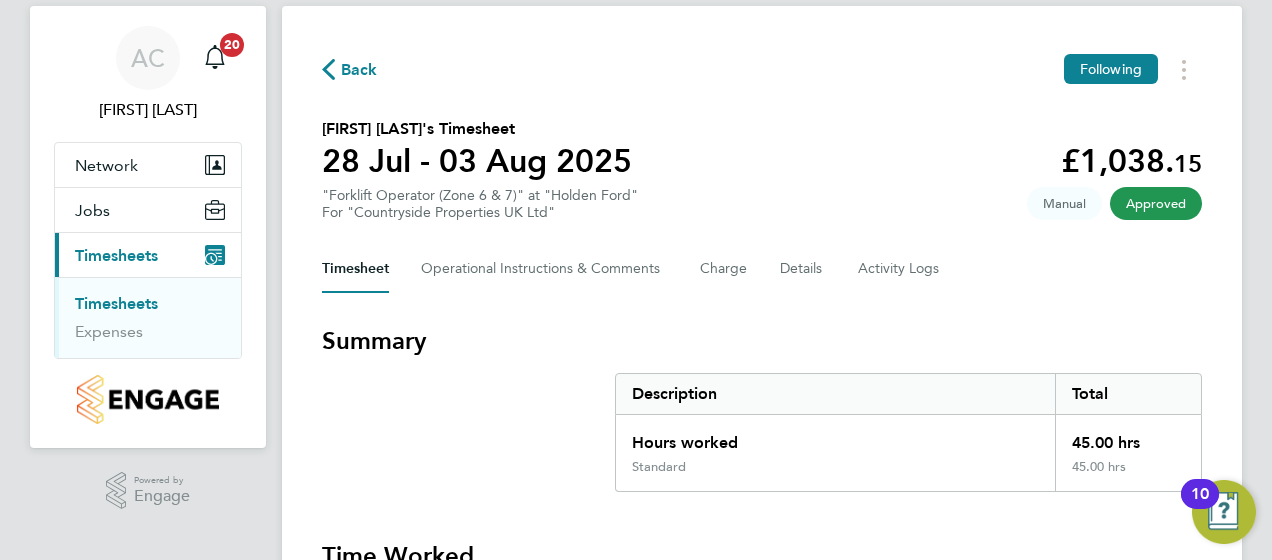 scroll, scrollTop: 0, scrollLeft: 0, axis: both 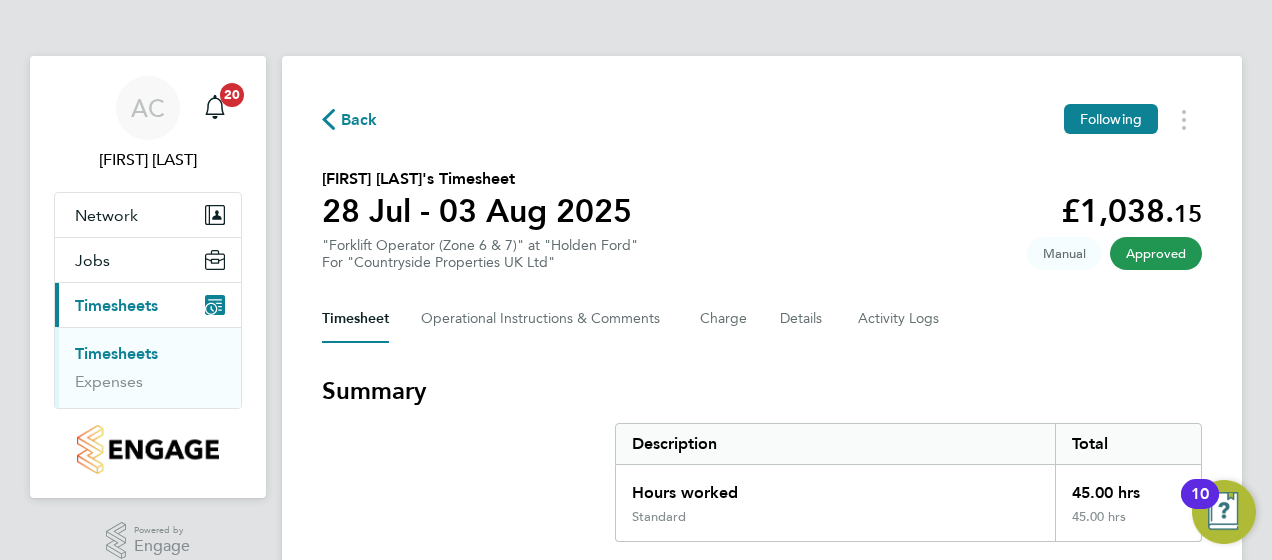 click on "Timesheets" at bounding box center [116, 353] 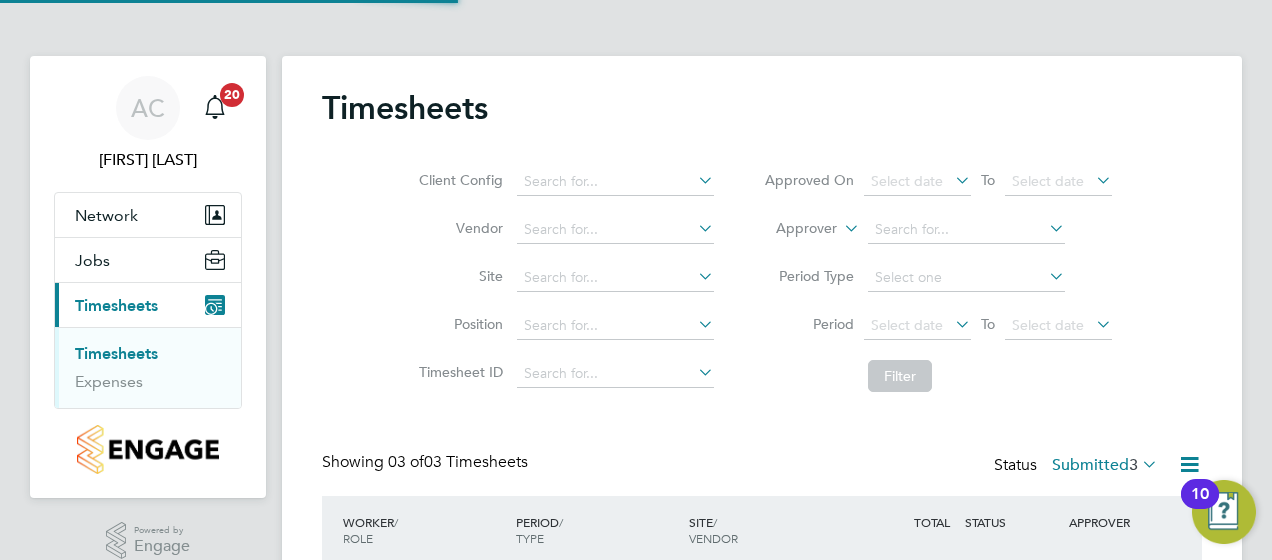 scroll, scrollTop: 10, scrollLeft: 10, axis: both 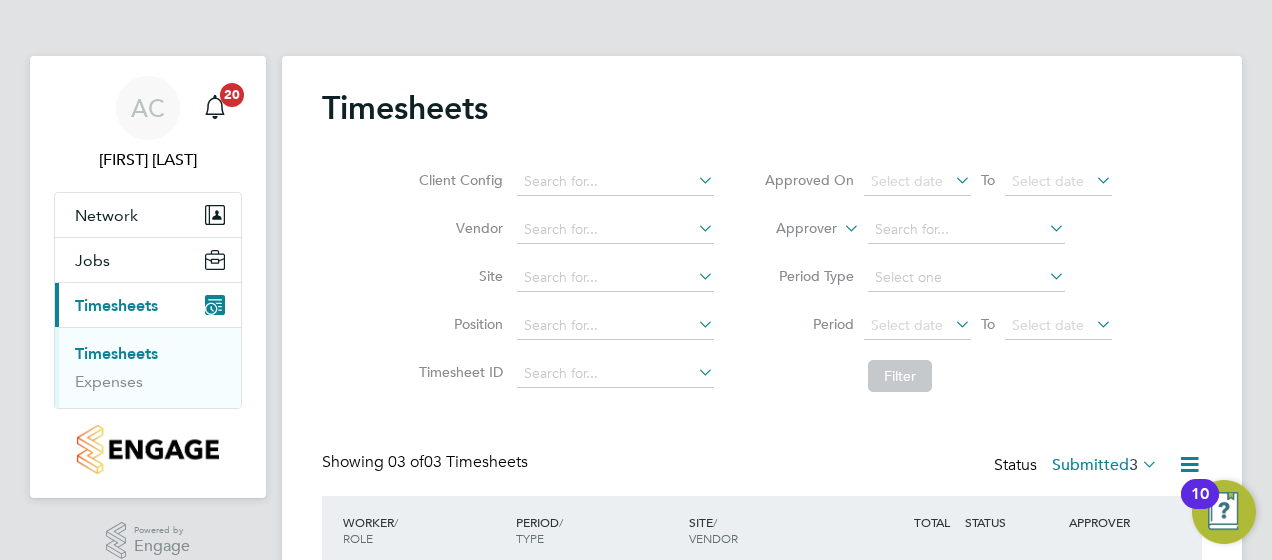click on "Timesheets" 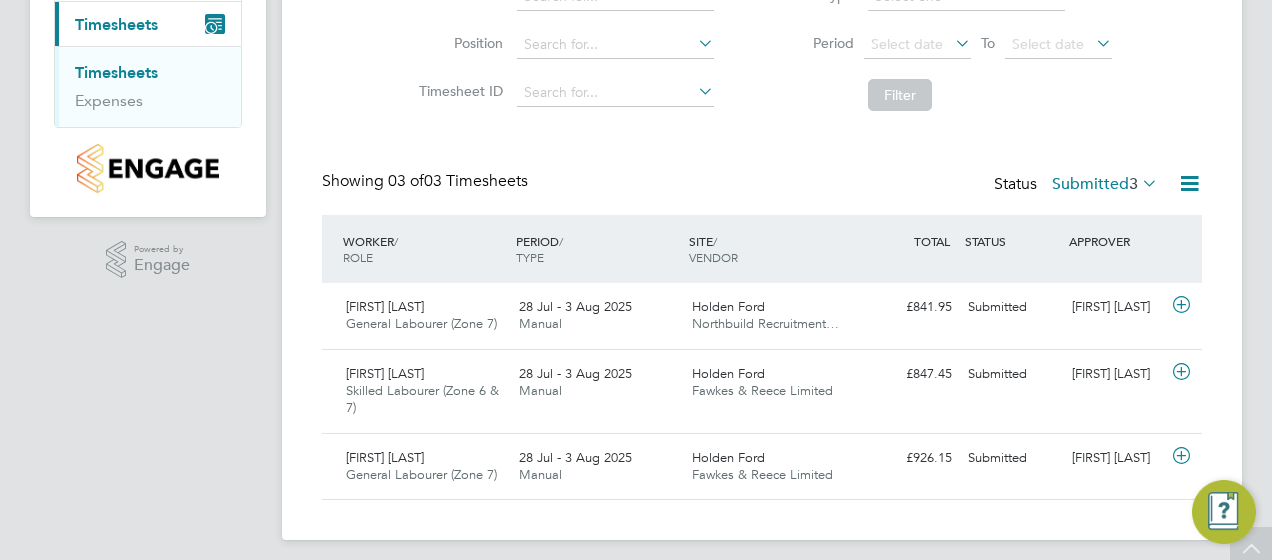 scroll, scrollTop: 292, scrollLeft: 0, axis: vertical 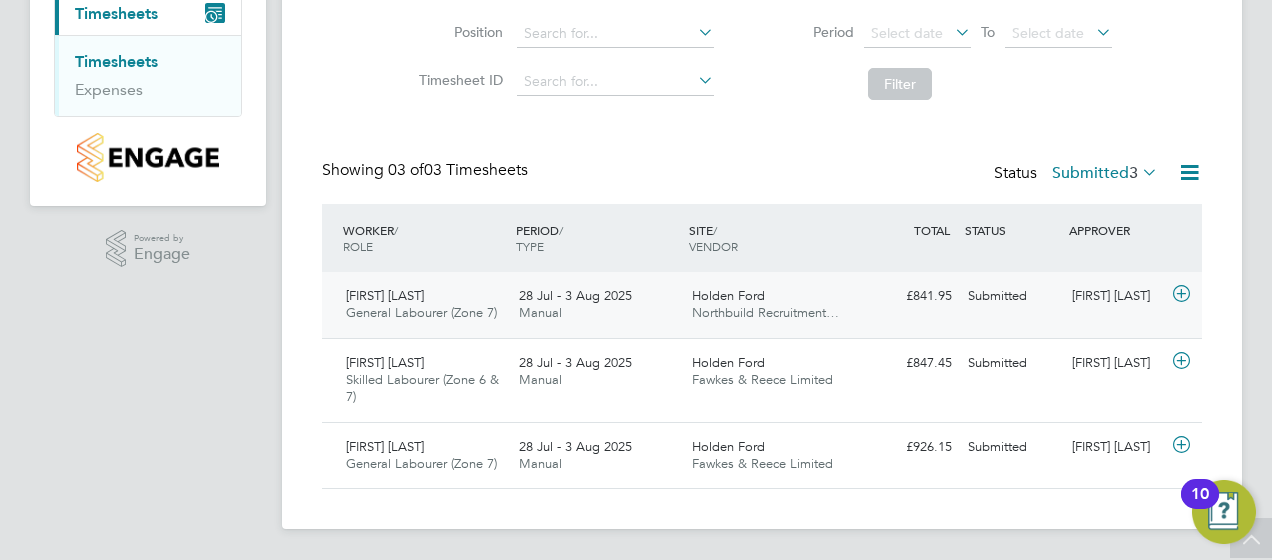 click on "Steven Charnley" 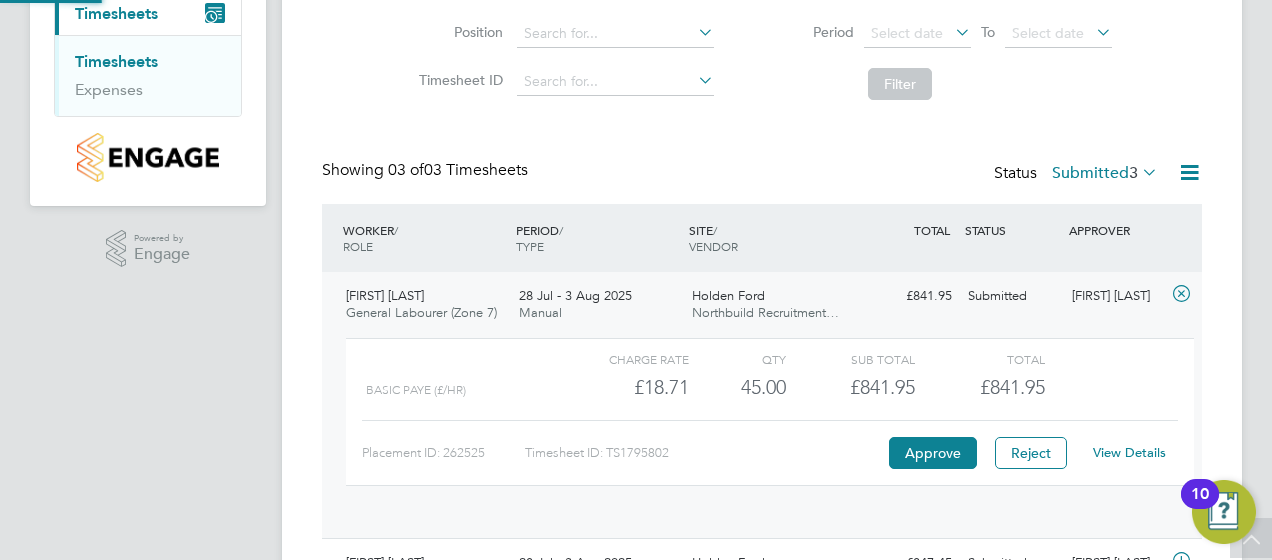 scroll, scrollTop: 10, scrollLeft: 10, axis: both 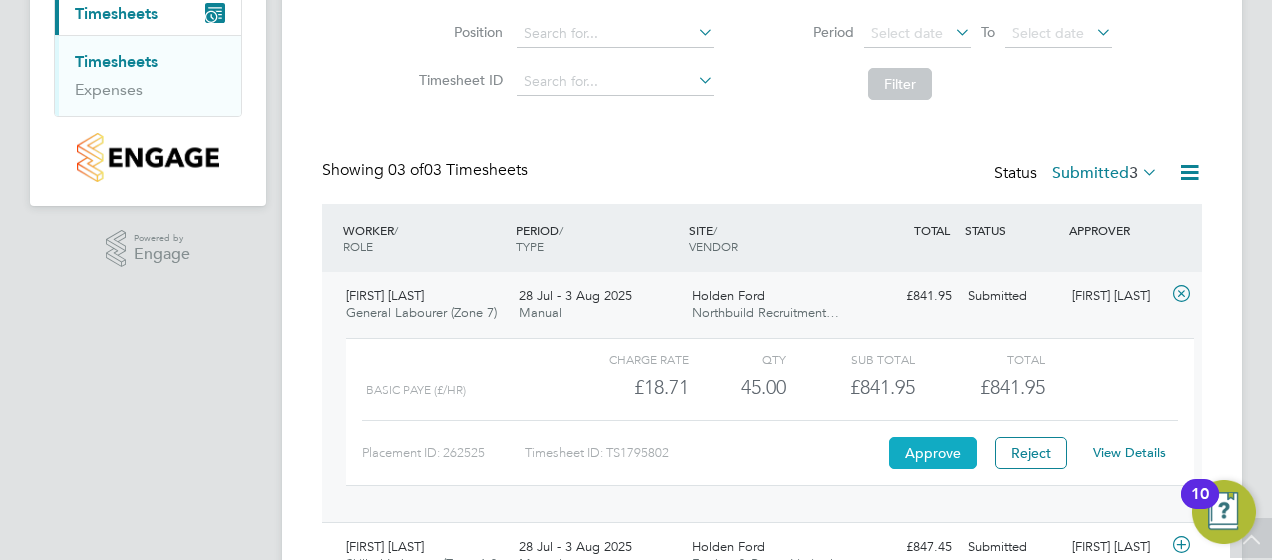 click on "Approve" 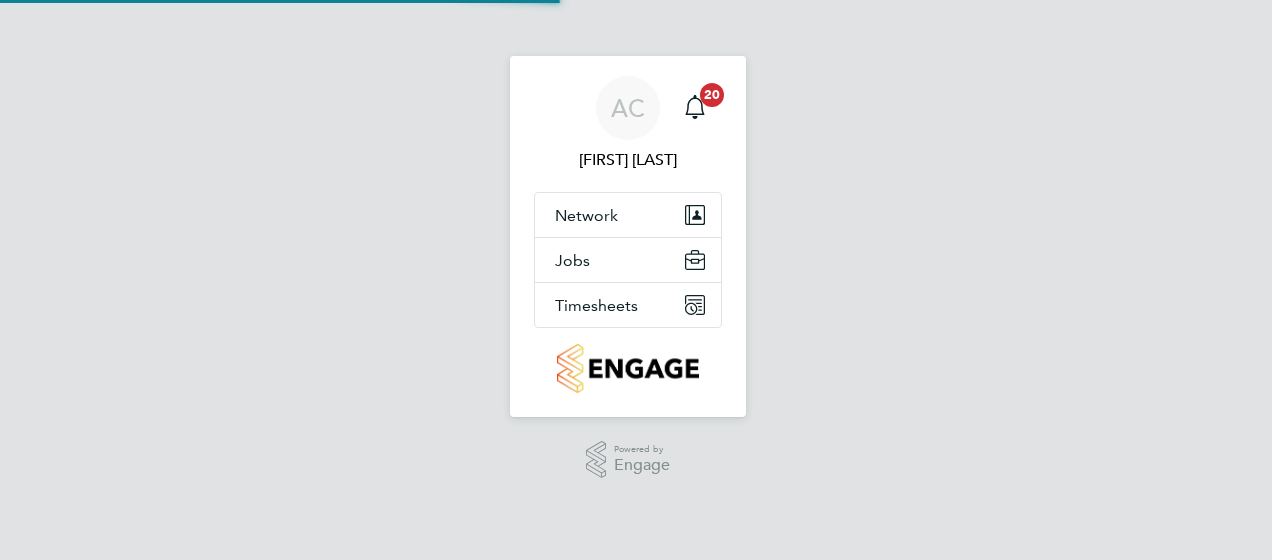 scroll, scrollTop: 0, scrollLeft: 0, axis: both 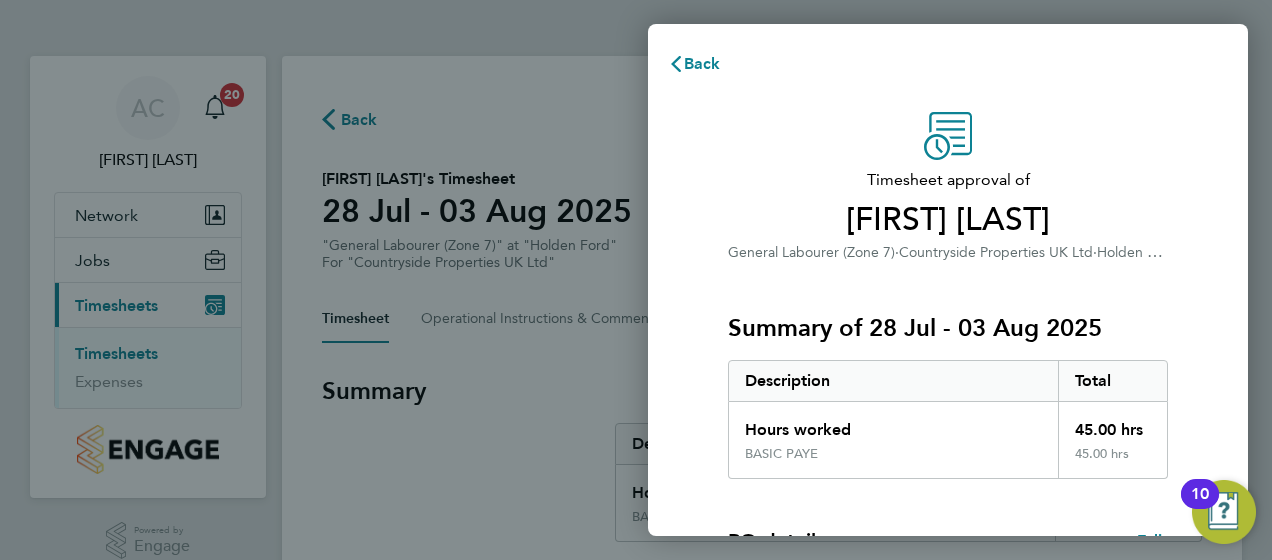 click on "Timesheet approval of   [FIRST] [LAST]   General Labourer (Zone 7)   ·   Countryside Properties UK Ltd   ·   [NAME]" 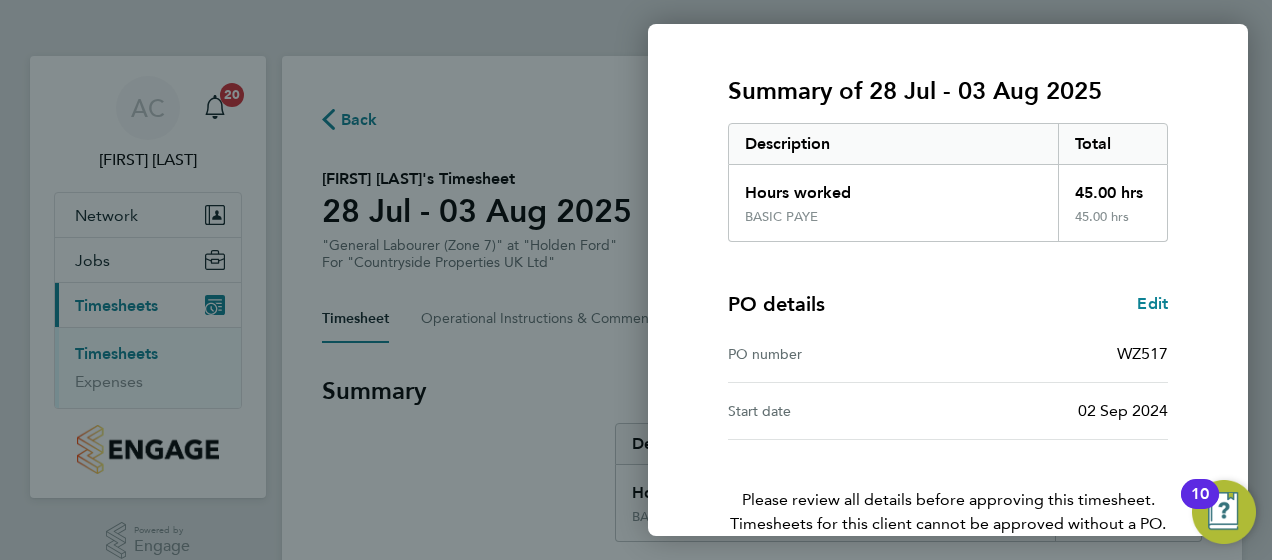 scroll, scrollTop: 339, scrollLeft: 0, axis: vertical 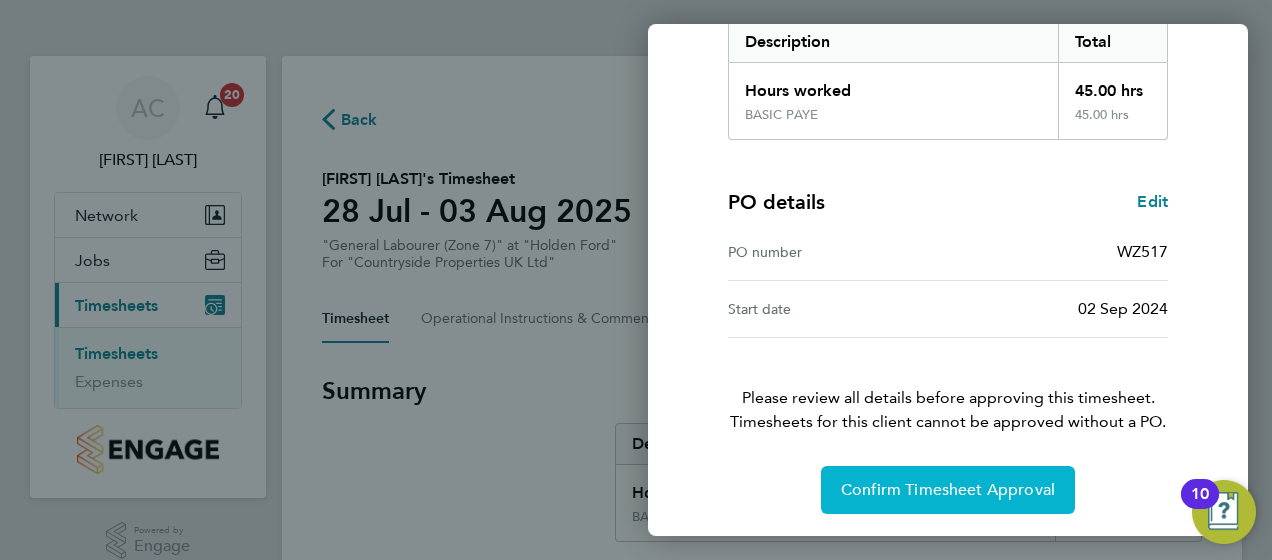 click on "Confirm Timesheet Approval" 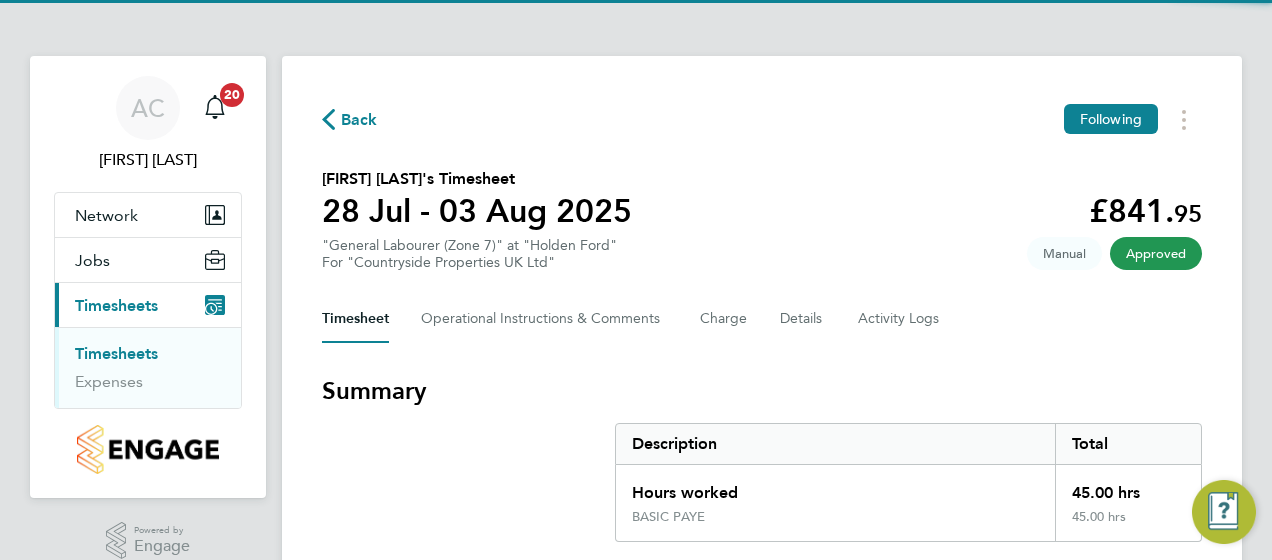 type 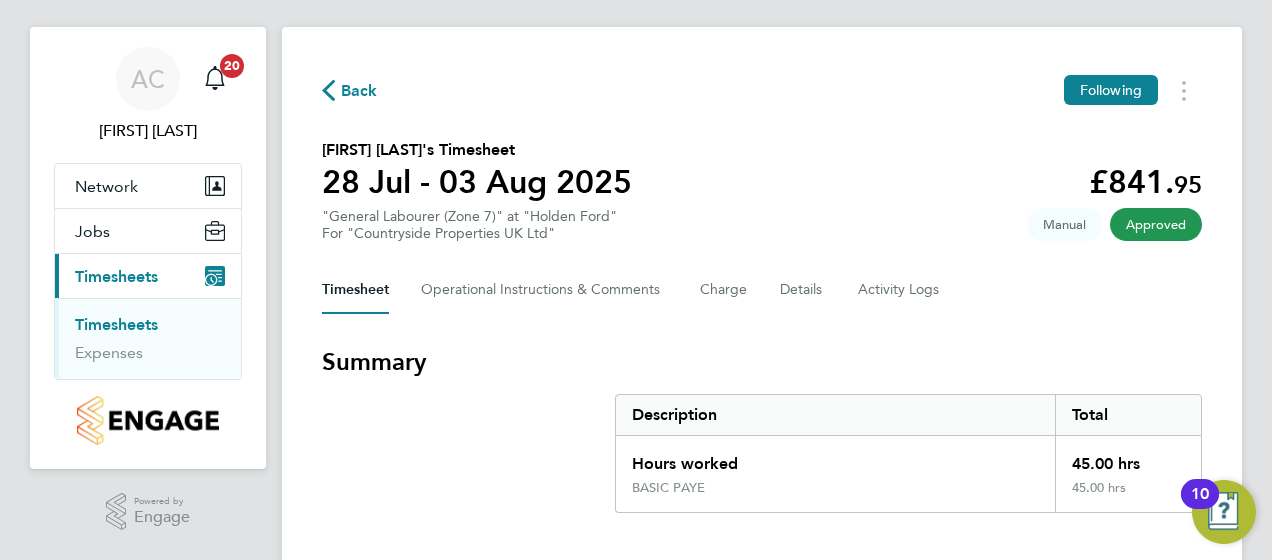 scroll, scrollTop: 0, scrollLeft: 0, axis: both 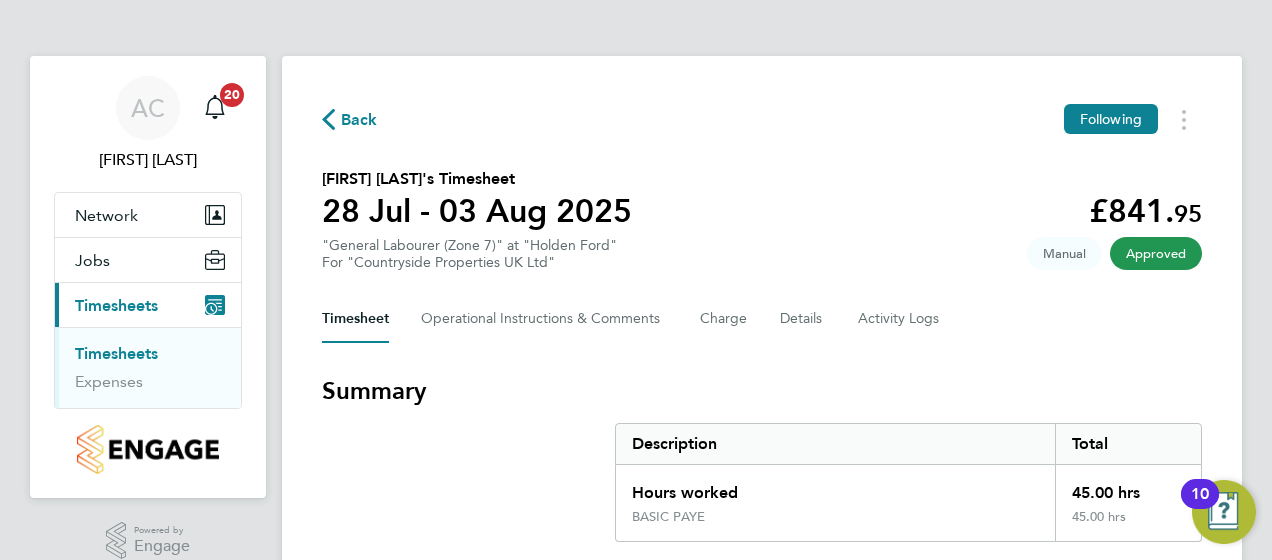 click on "Timesheets" at bounding box center (116, 353) 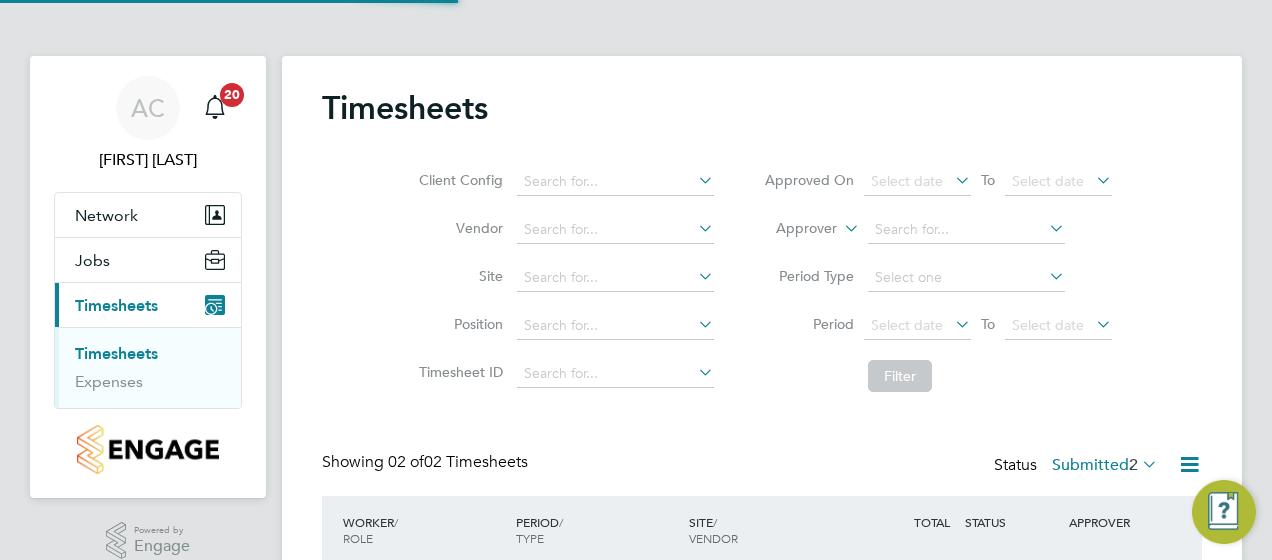 scroll, scrollTop: 10, scrollLeft: 10, axis: both 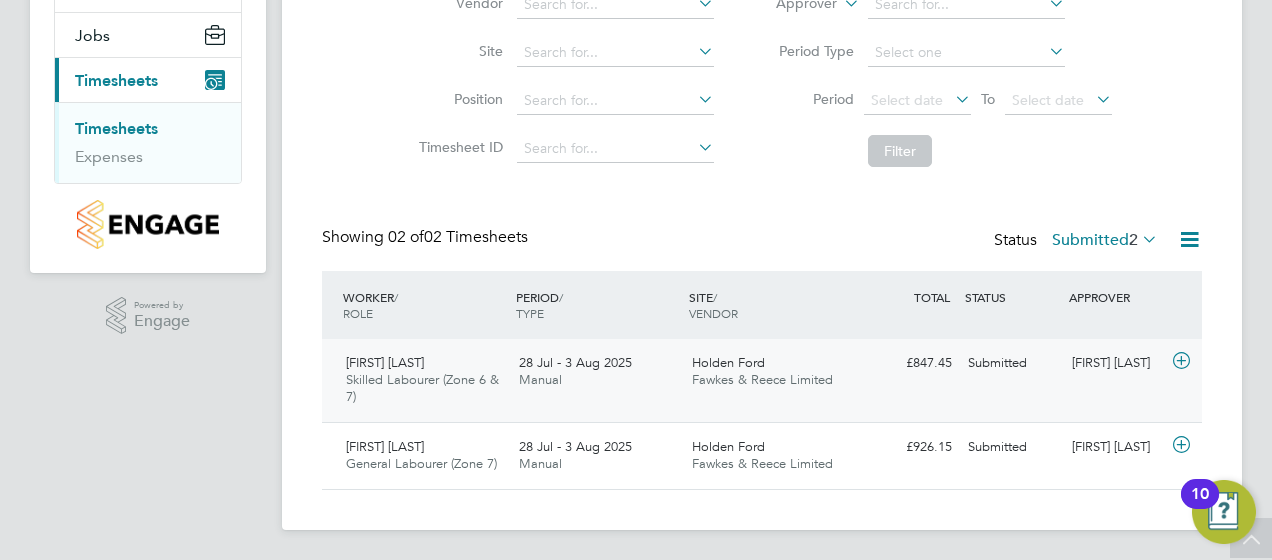 click on "Luke Coles Skilled Labourer (Zone 6 & 7)   28 Jul - 3 Aug 2025" 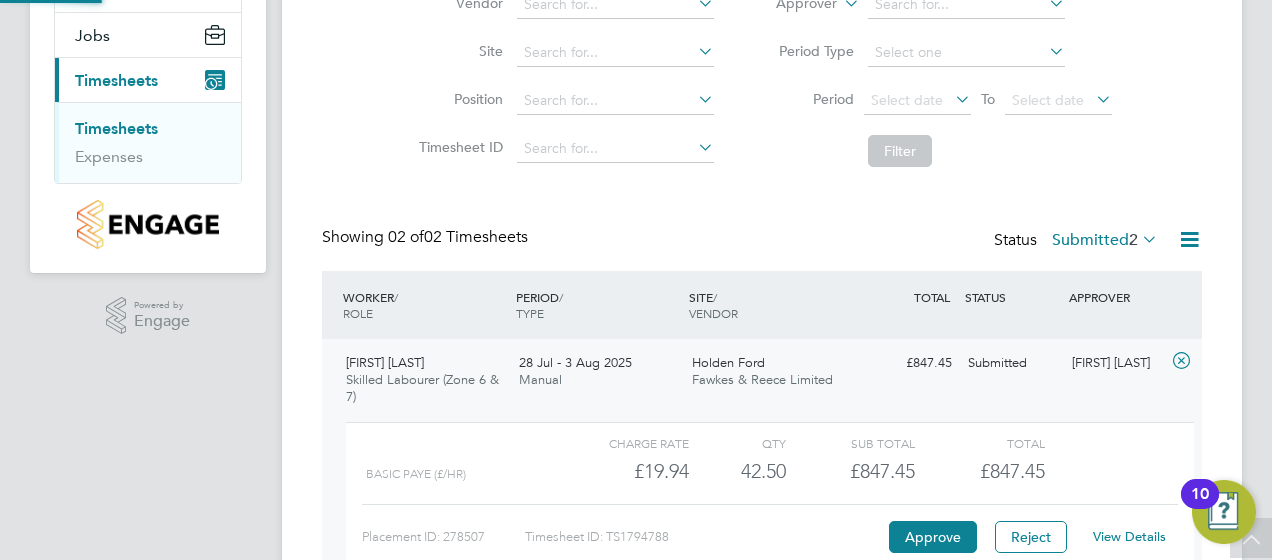 scroll, scrollTop: 10, scrollLeft: 10, axis: both 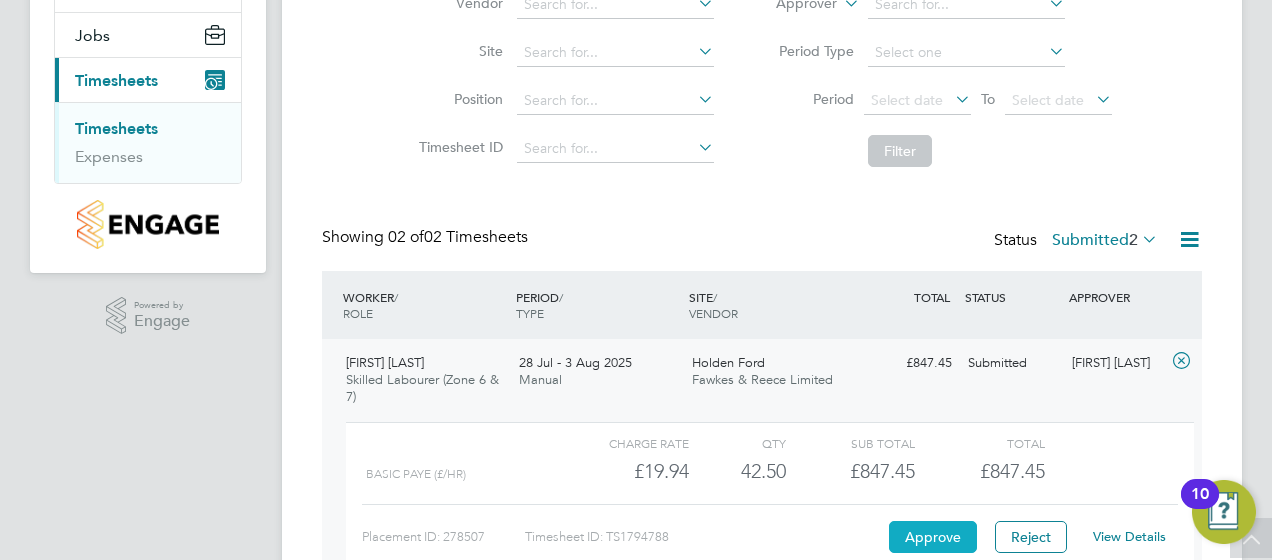 click on "Approve" 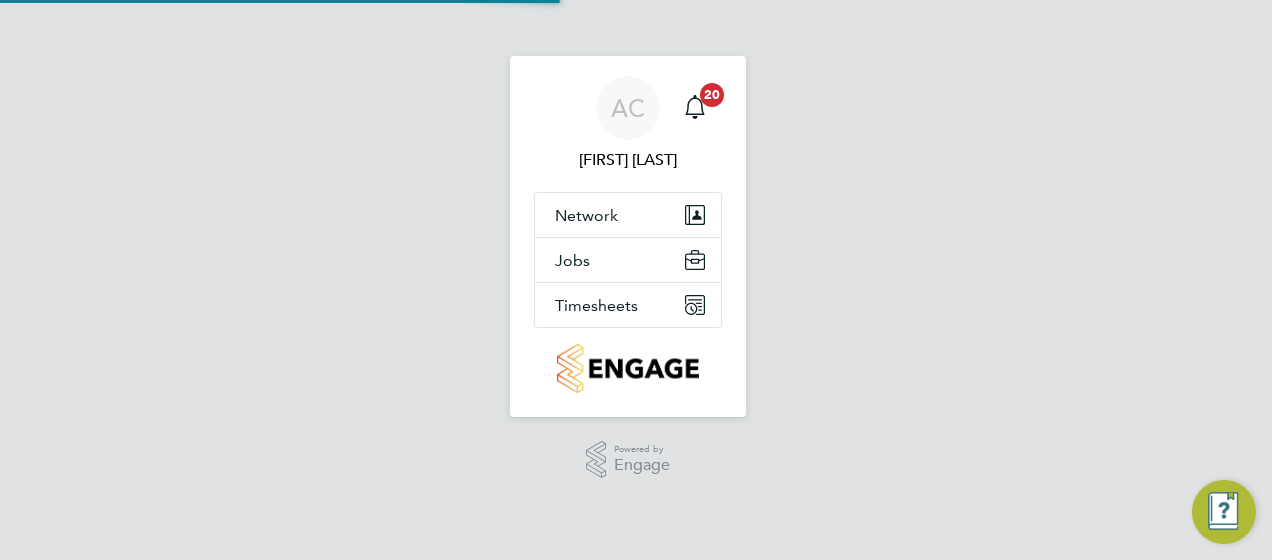 scroll, scrollTop: 0, scrollLeft: 0, axis: both 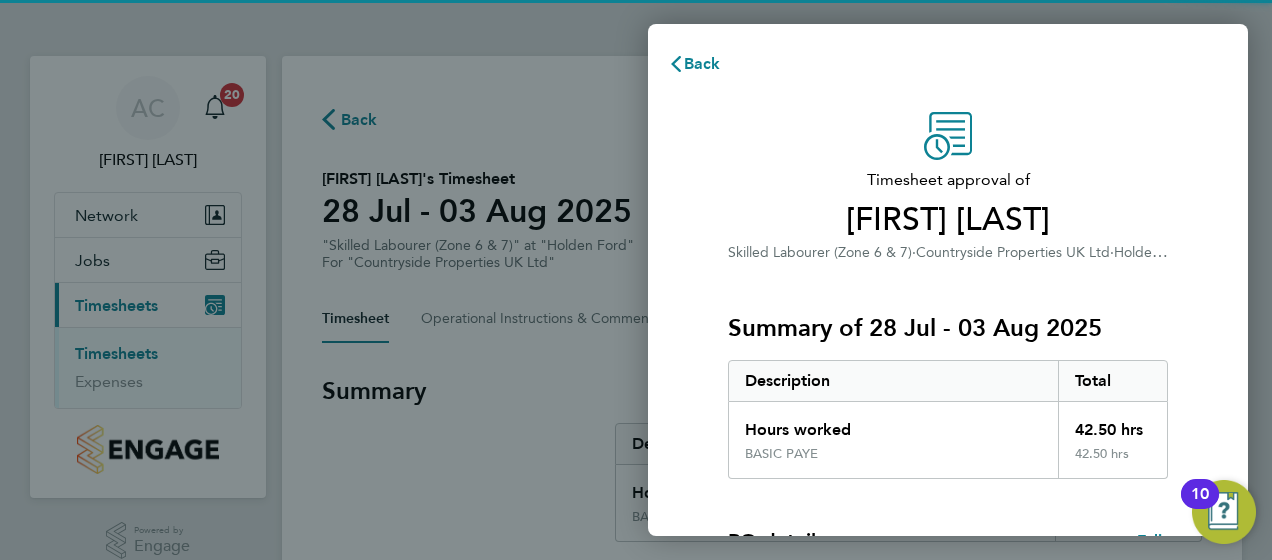 click on "[FIRST] [LAST]" 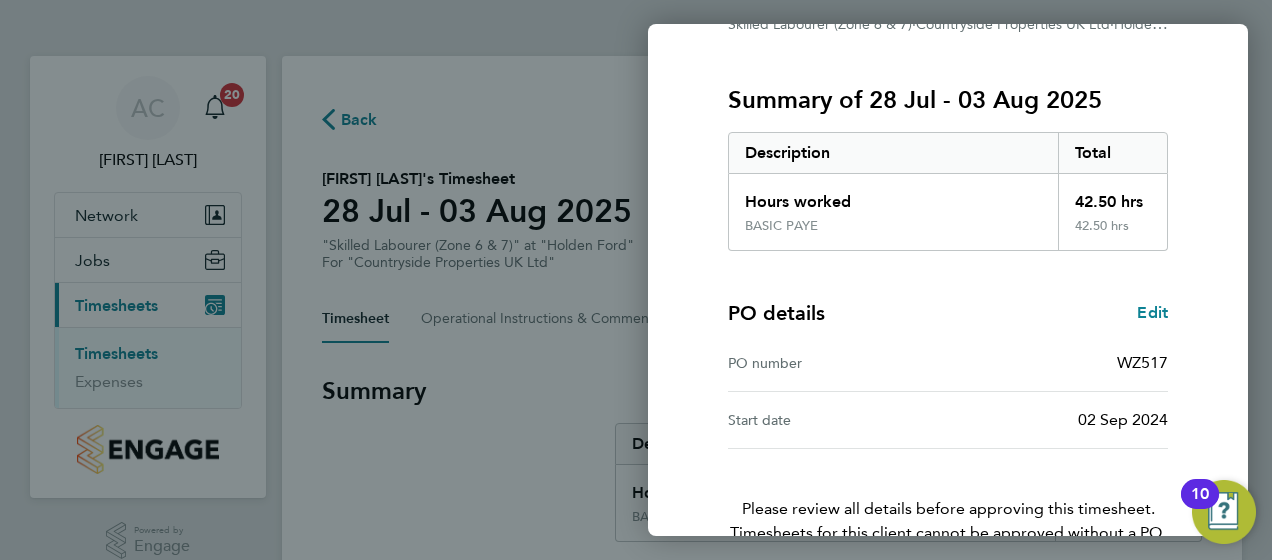 scroll, scrollTop: 339, scrollLeft: 0, axis: vertical 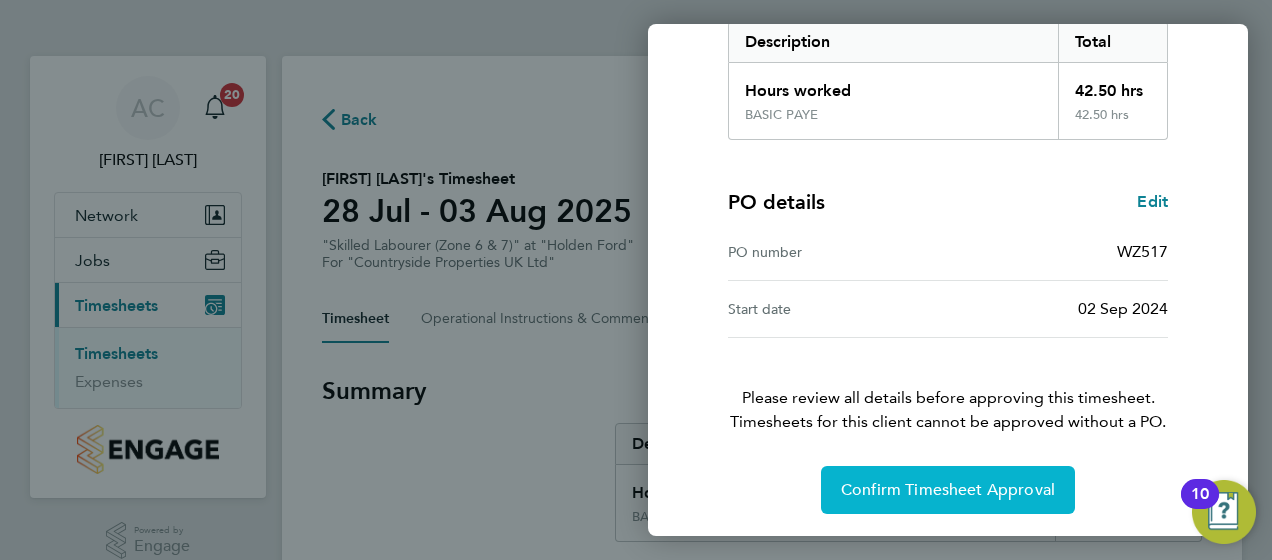 click on "Confirm Timesheet Approval" 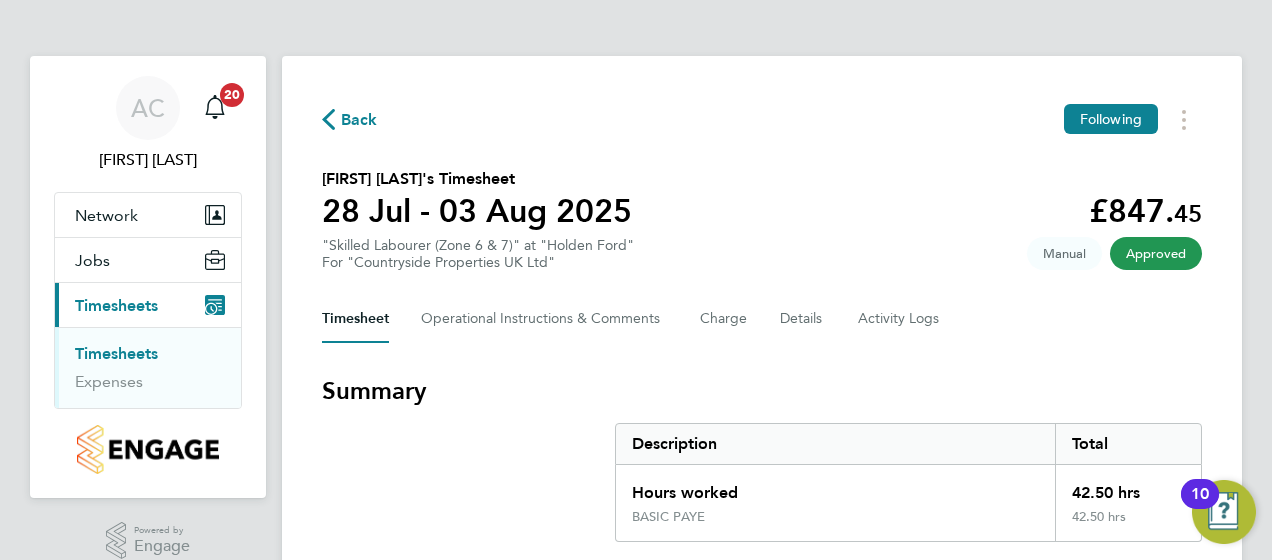 click on "Timesheets" at bounding box center [116, 353] 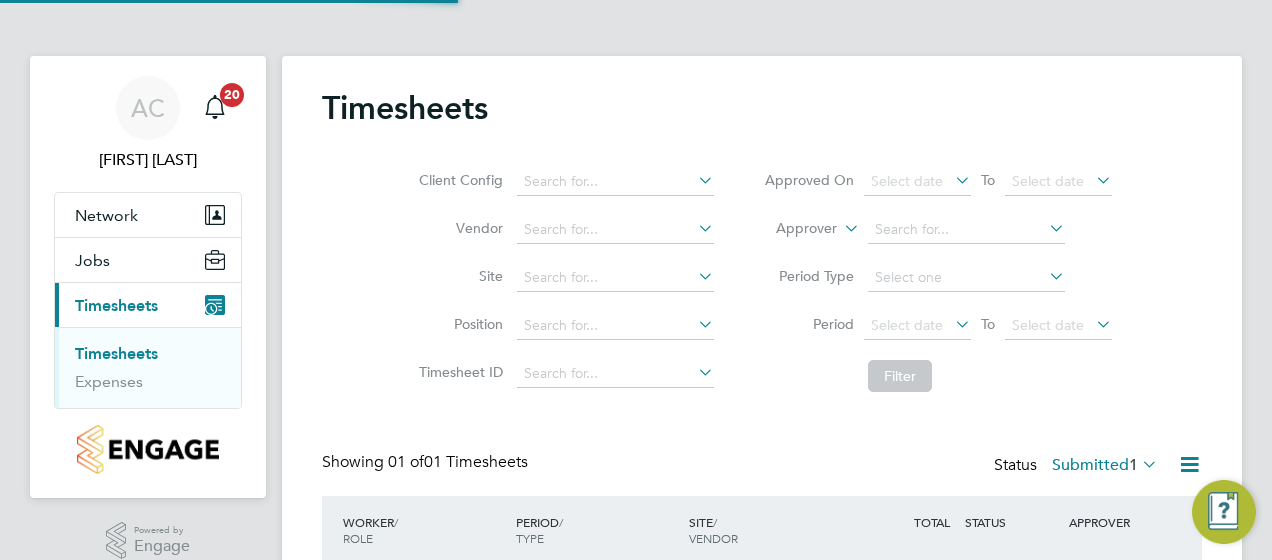 scroll, scrollTop: 10, scrollLeft: 10, axis: both 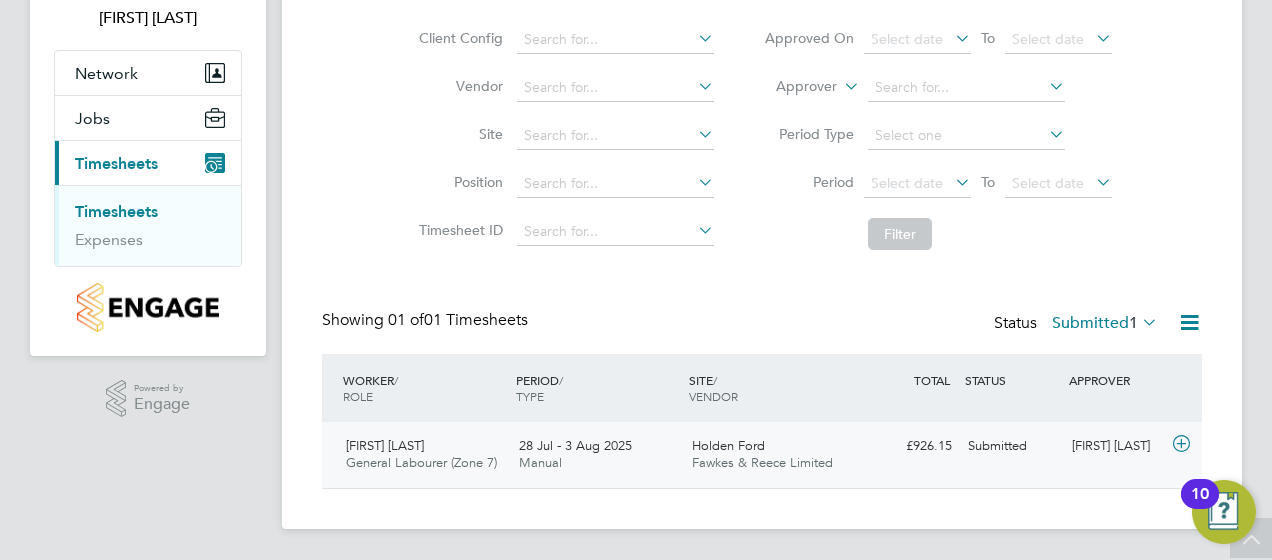 click on "Josh Hoyle General Labourer (Zone 7)   28 Jul - 3 Aug 2025" 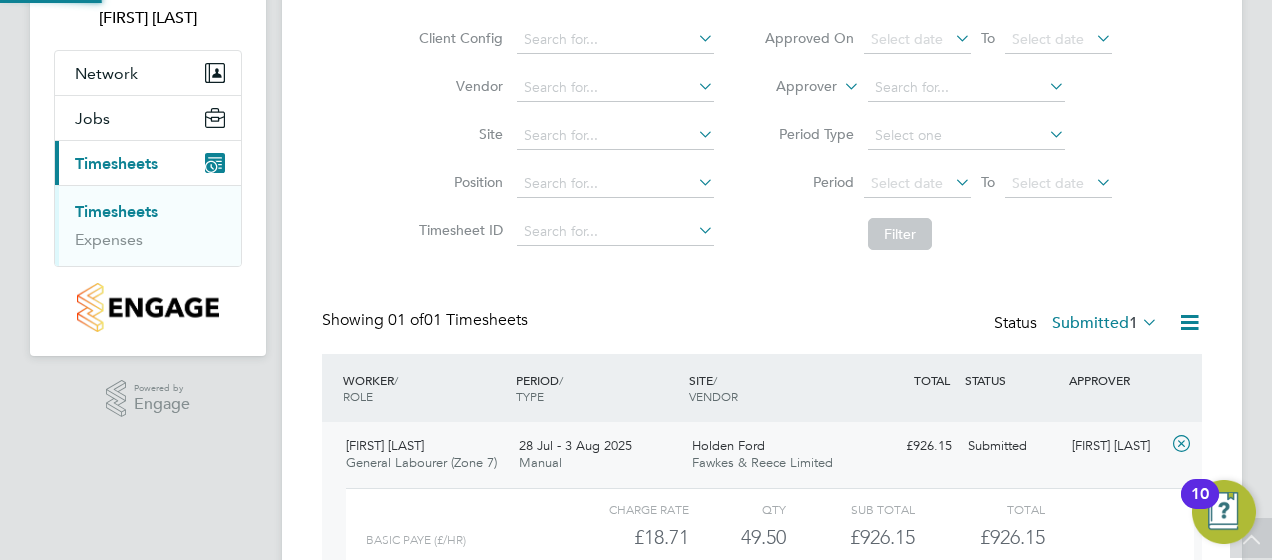 scroll, scrollTop: 10, scrollLeft: 10, axis: both 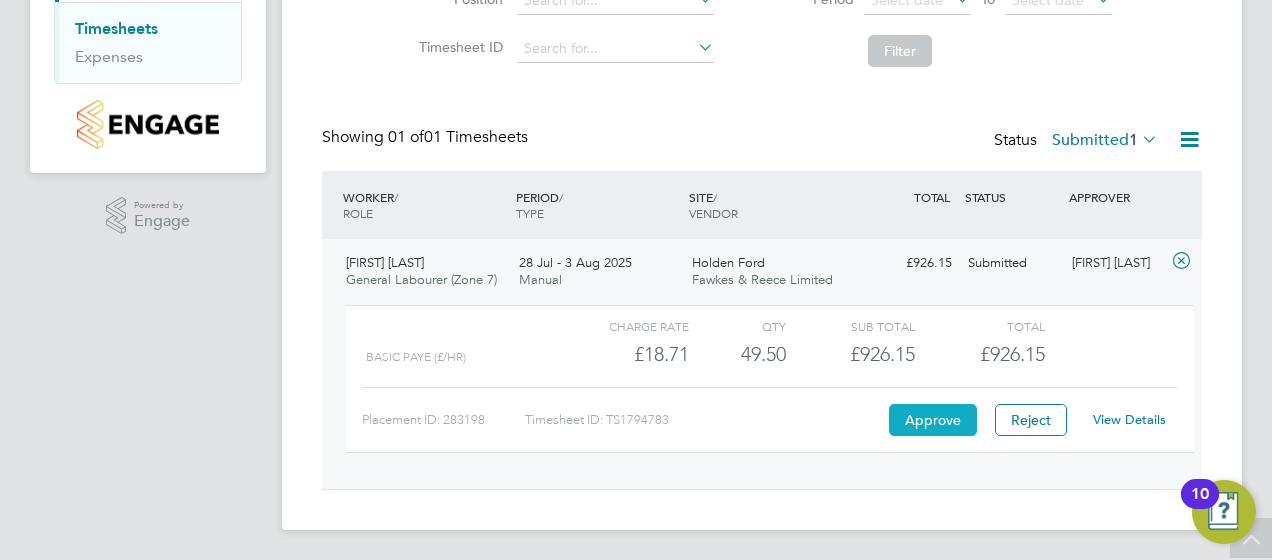 click on "Approve" 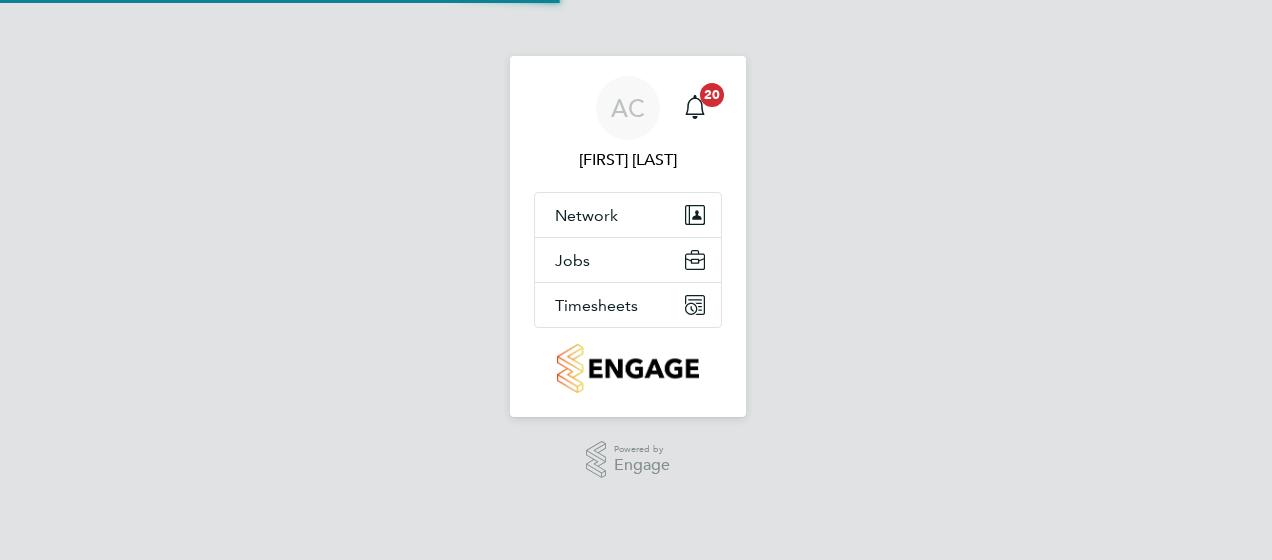 scroll, scrollTop: 0, scrollLeft: 0, axis: both 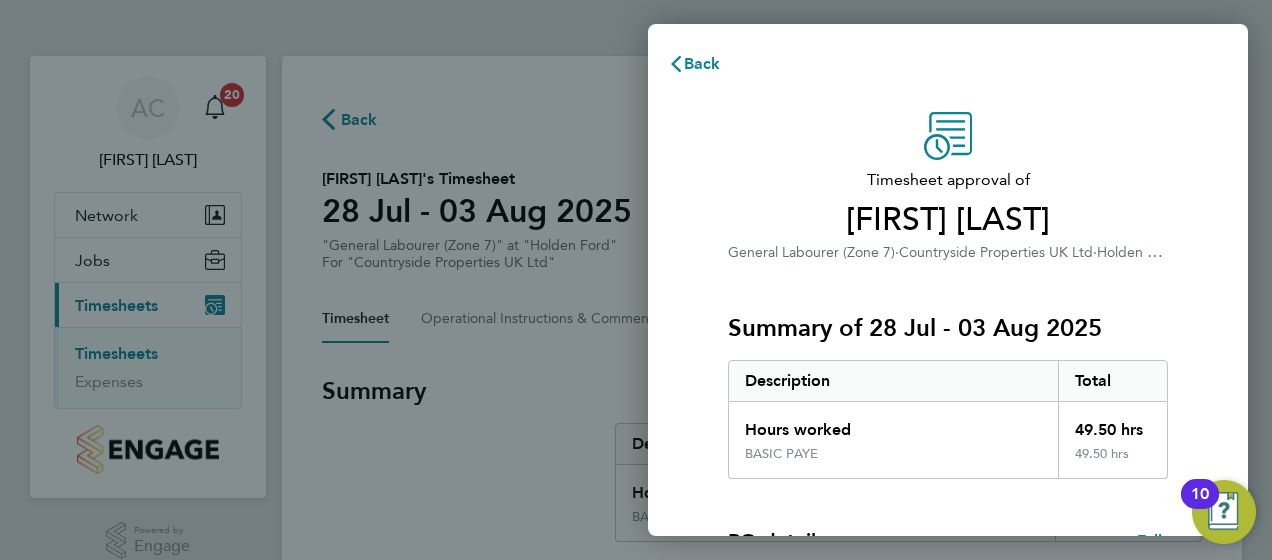 click on "Timesheet approval of   [FIRST] [LAST]   General Labourer (Zone 7)   ·   Countryside Properties UK Ltd   ·   Holden Ford" 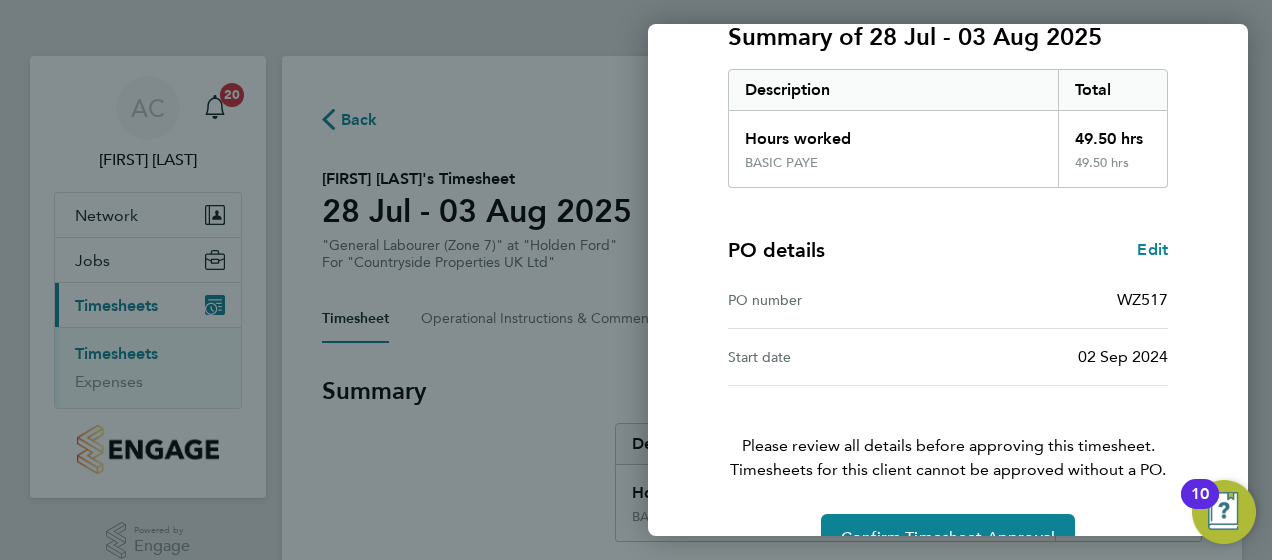 scroll, scrollTop: 339, scrollLeft: 0, axis: vertical 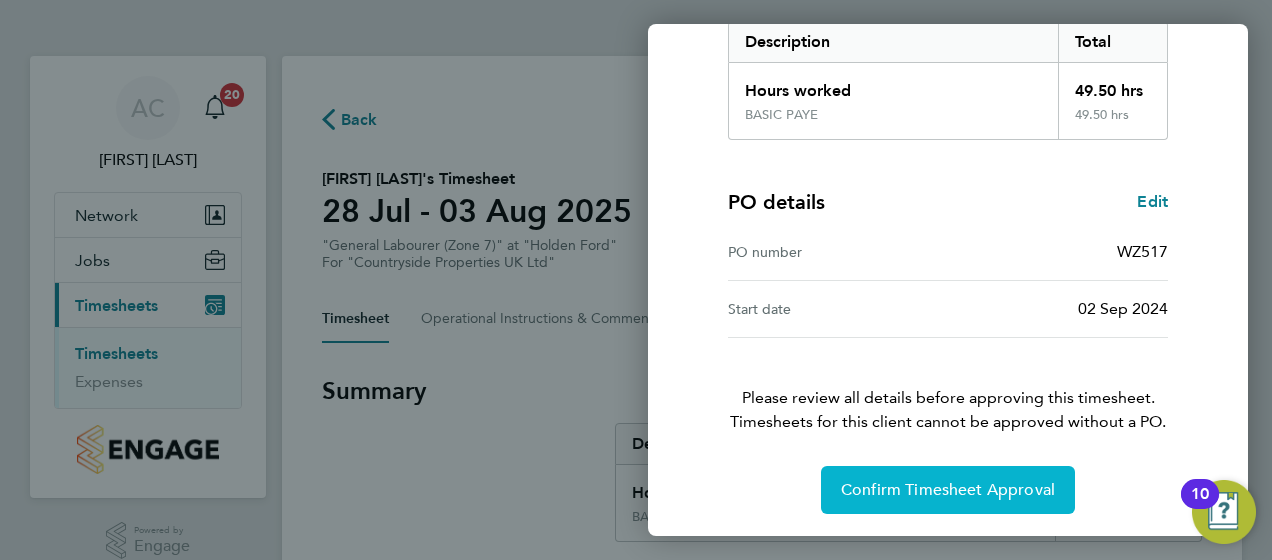 click on "Confirm Timesheet Approval" 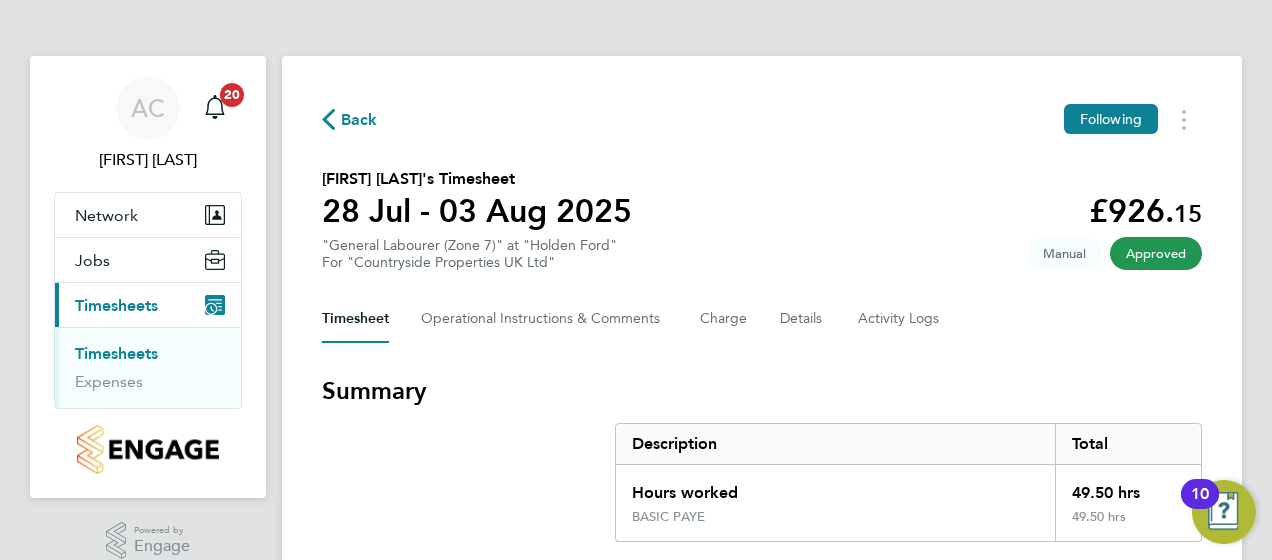 type 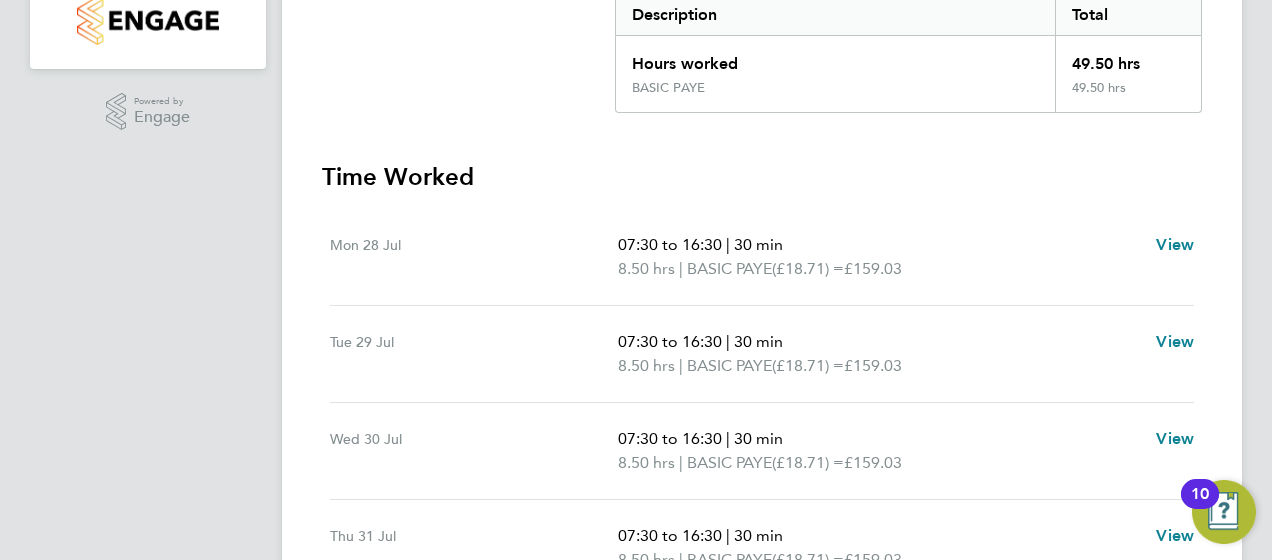 scroll, scrollTop: 480, scrollLeft: 0, axis: vertical 